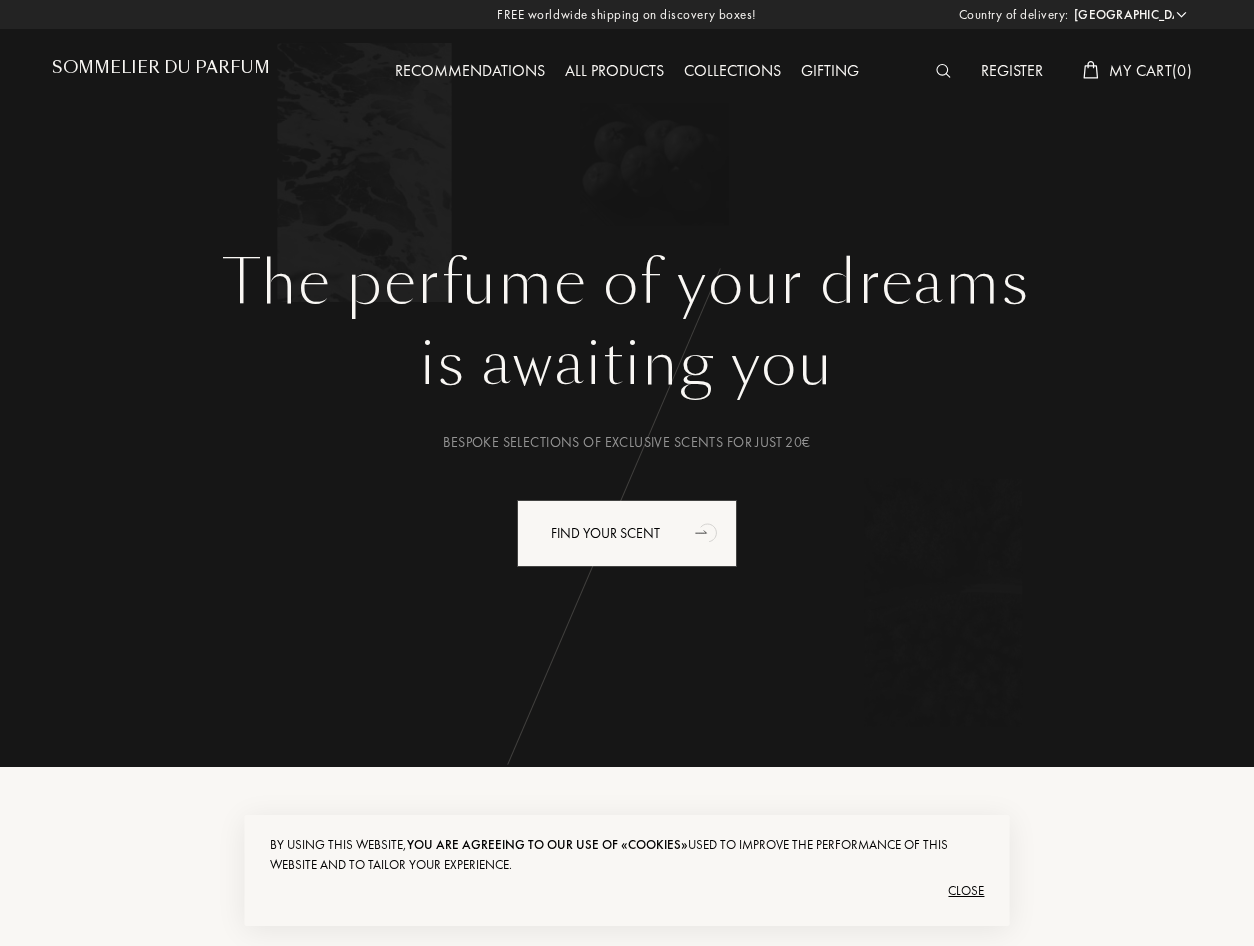 select on "NL" 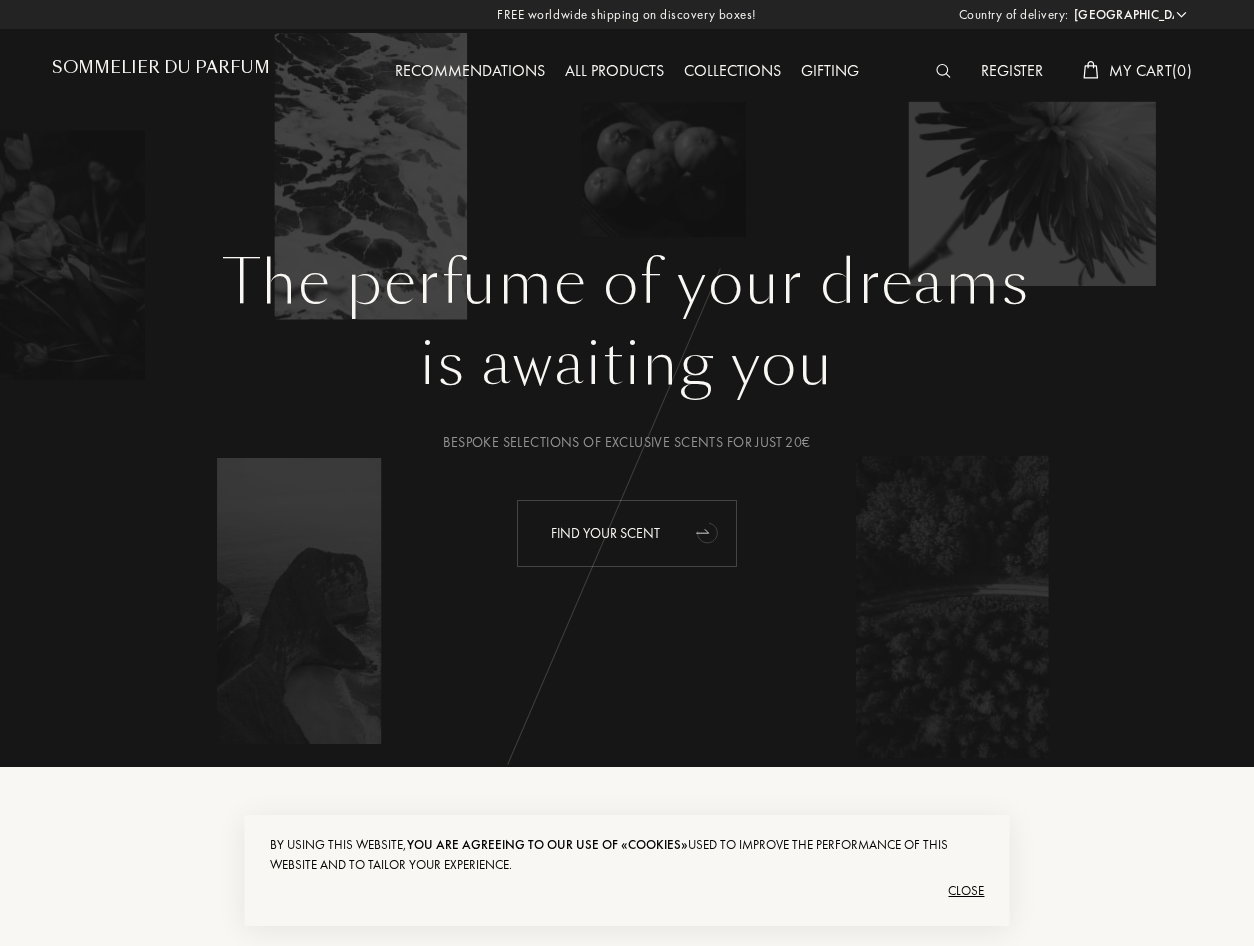 scroll, scrollTop: 0, scrollLeft: 0, axis: both 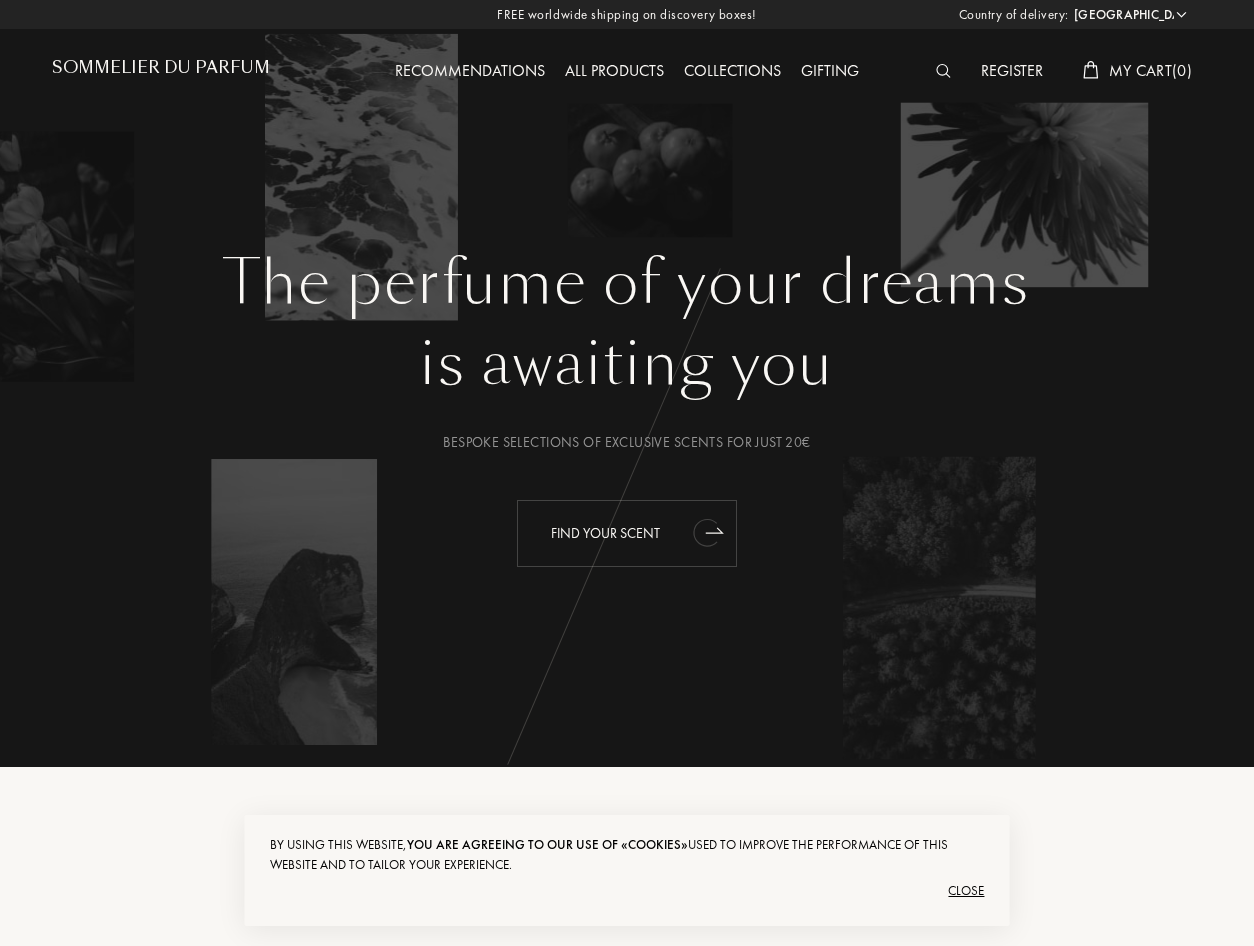 click on "Find your scent" at bounding box center [627, 533] 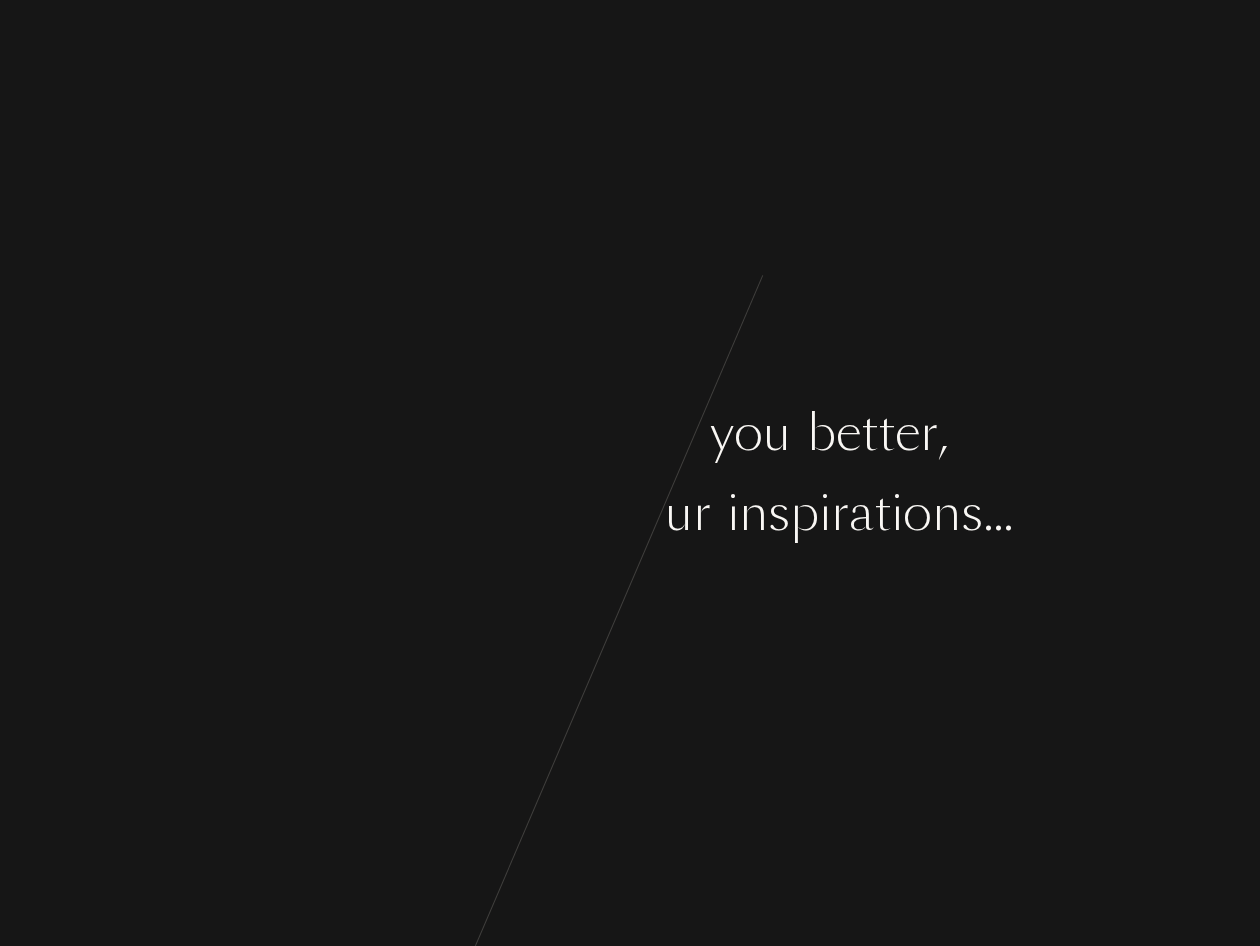 scroll, scrollTop: 0, scrollLeft: 0, axis: both 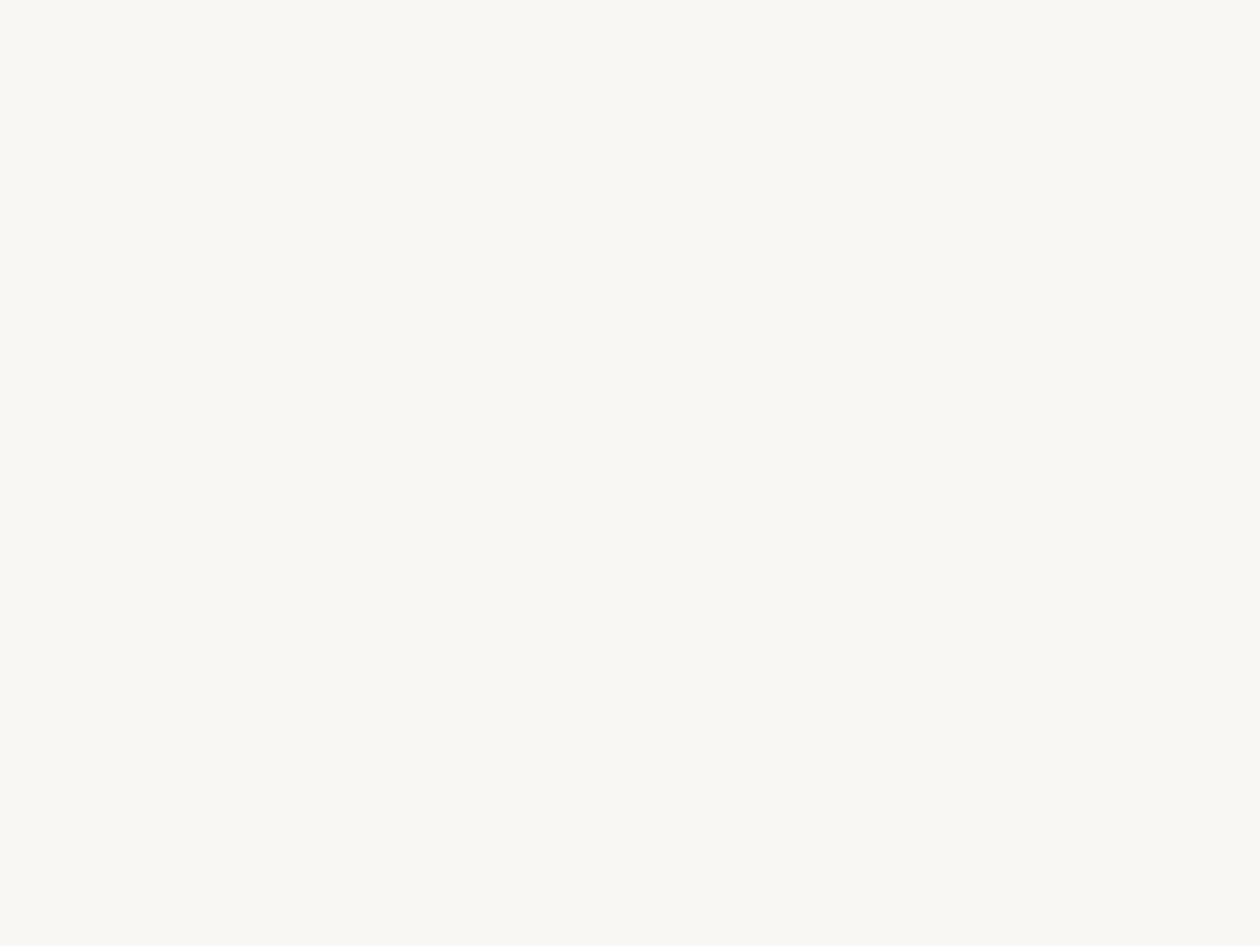 click on "n" at bounding box center (552, 513) 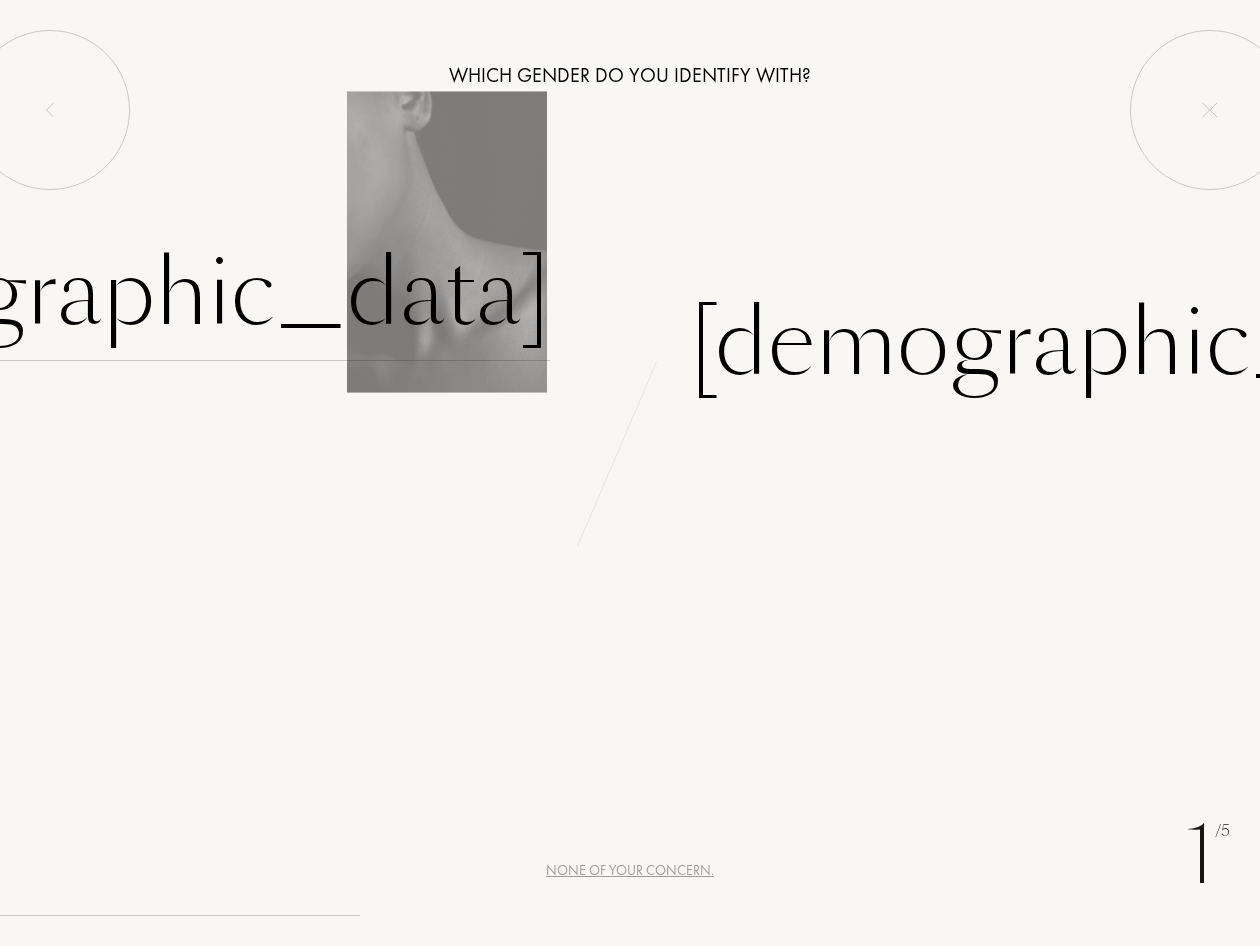 click on "Female" at bounding box center (132, 293) 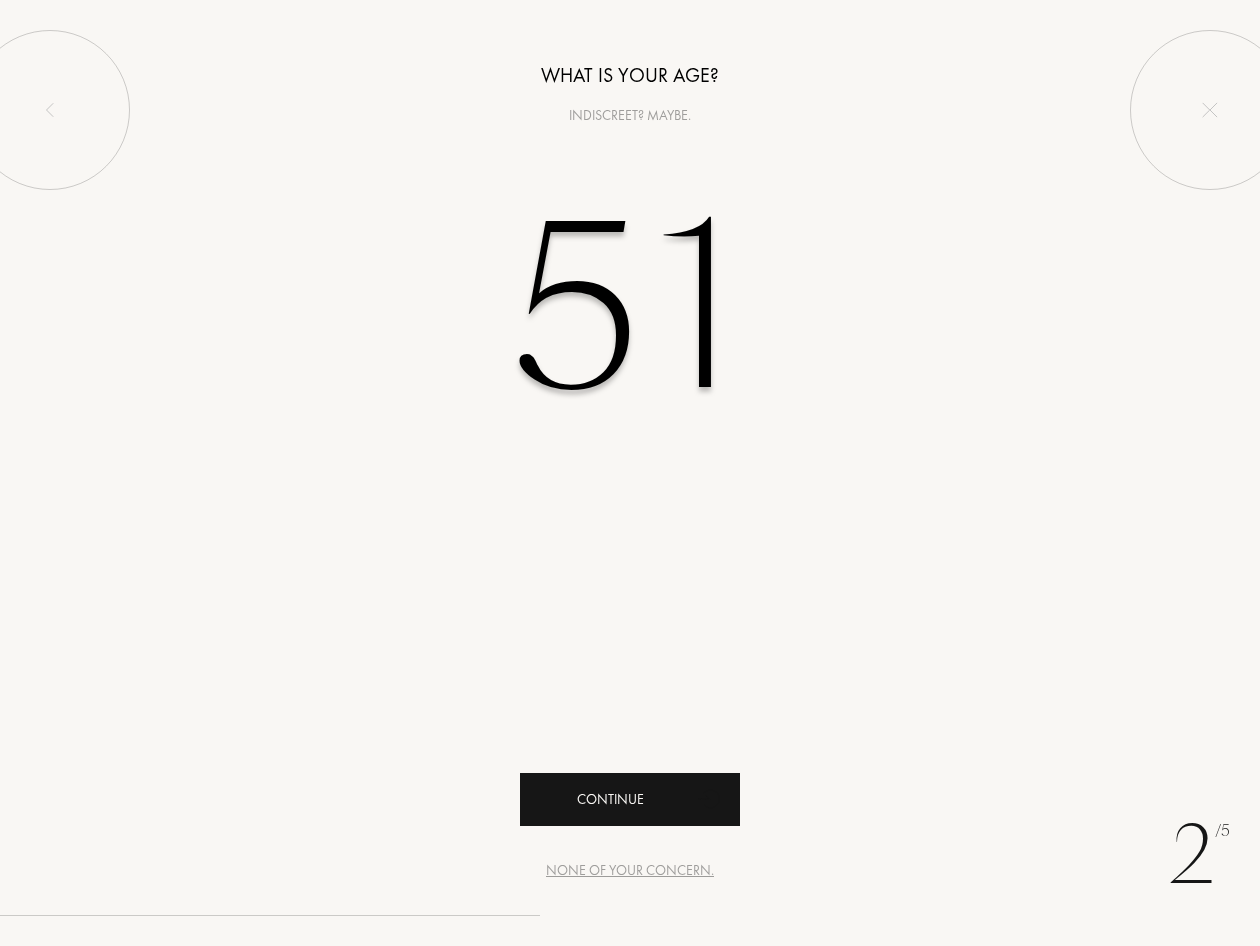 type on "51" 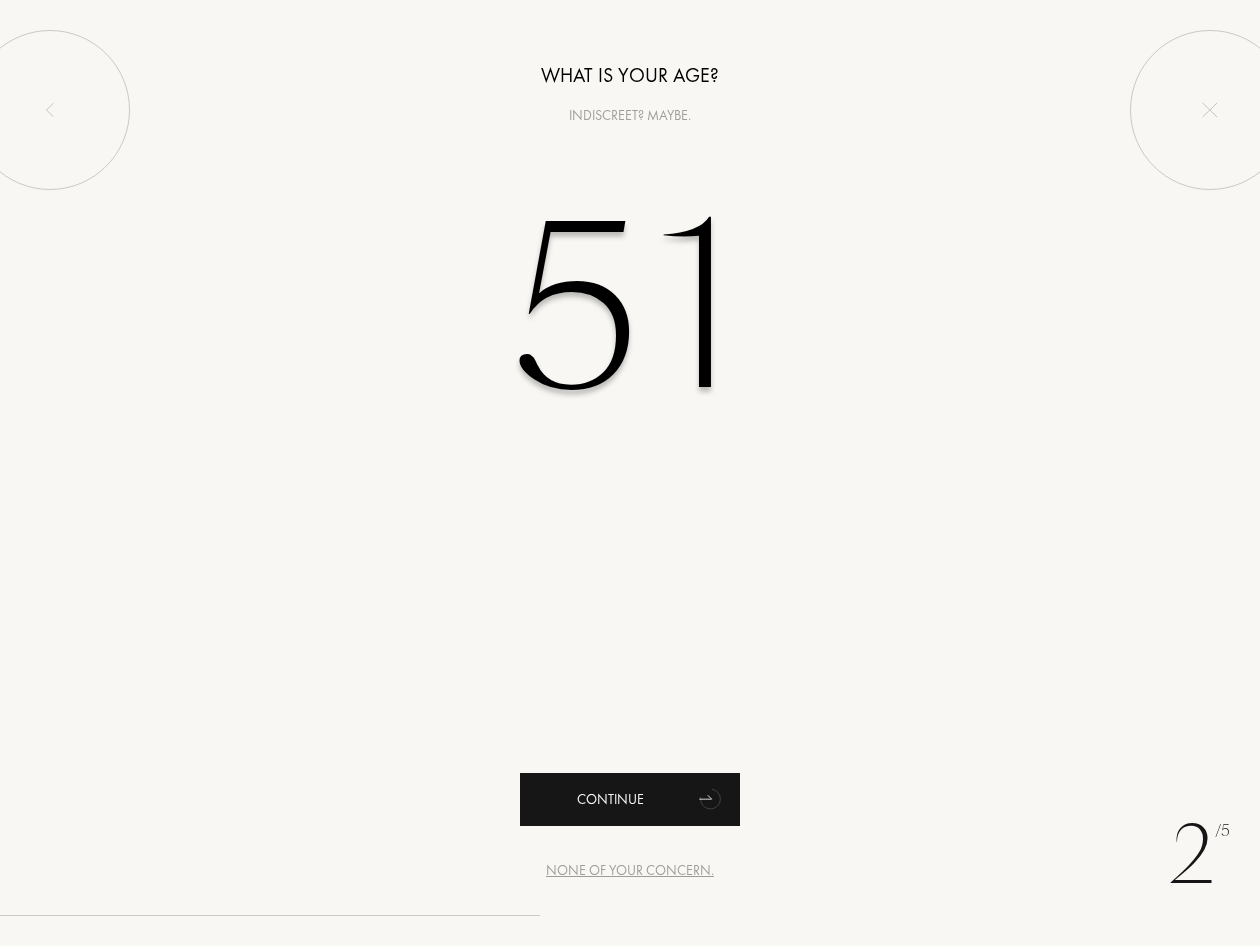 click on "Continue" at bounding box center (630, 799) 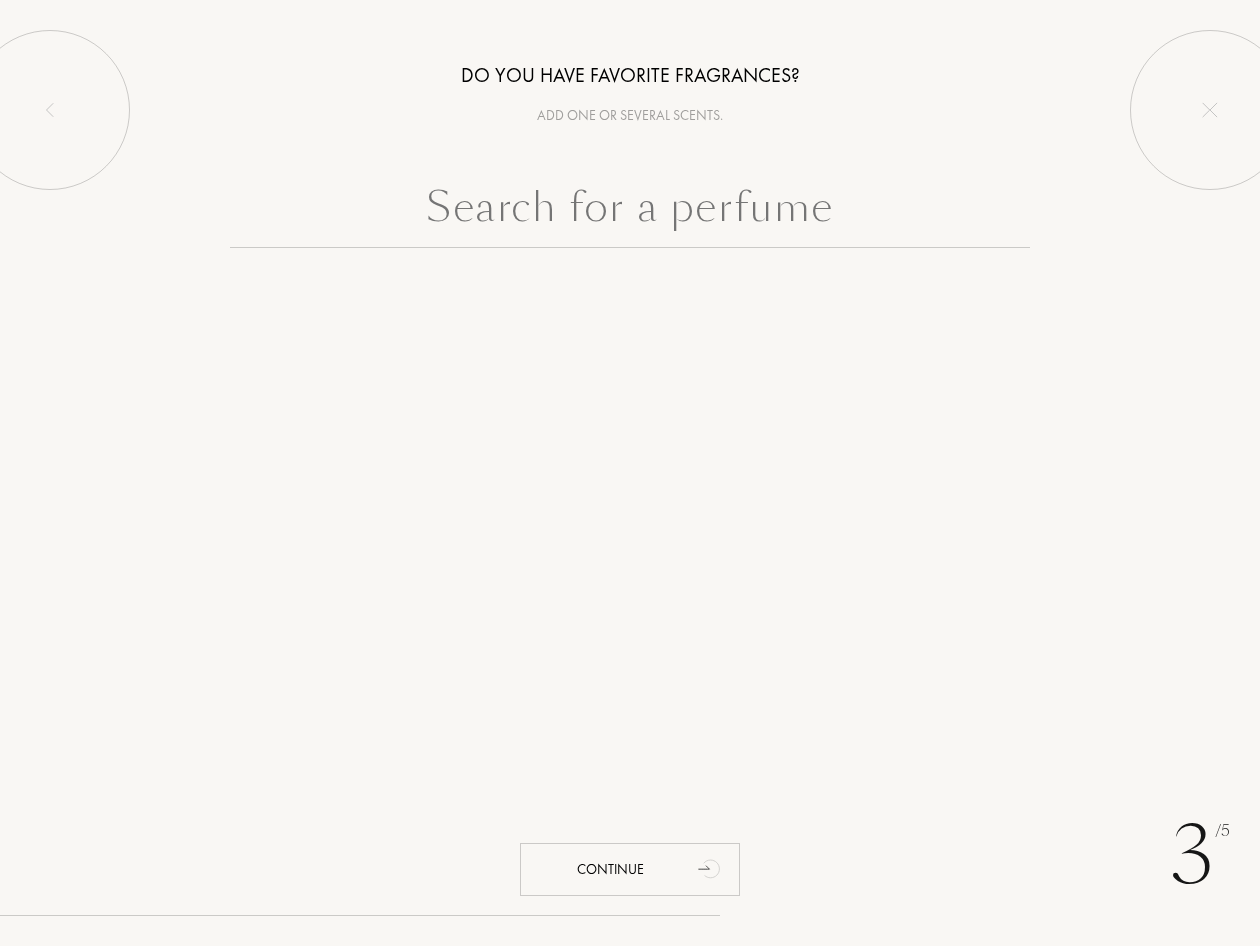 click at bounding box center [630, 212] 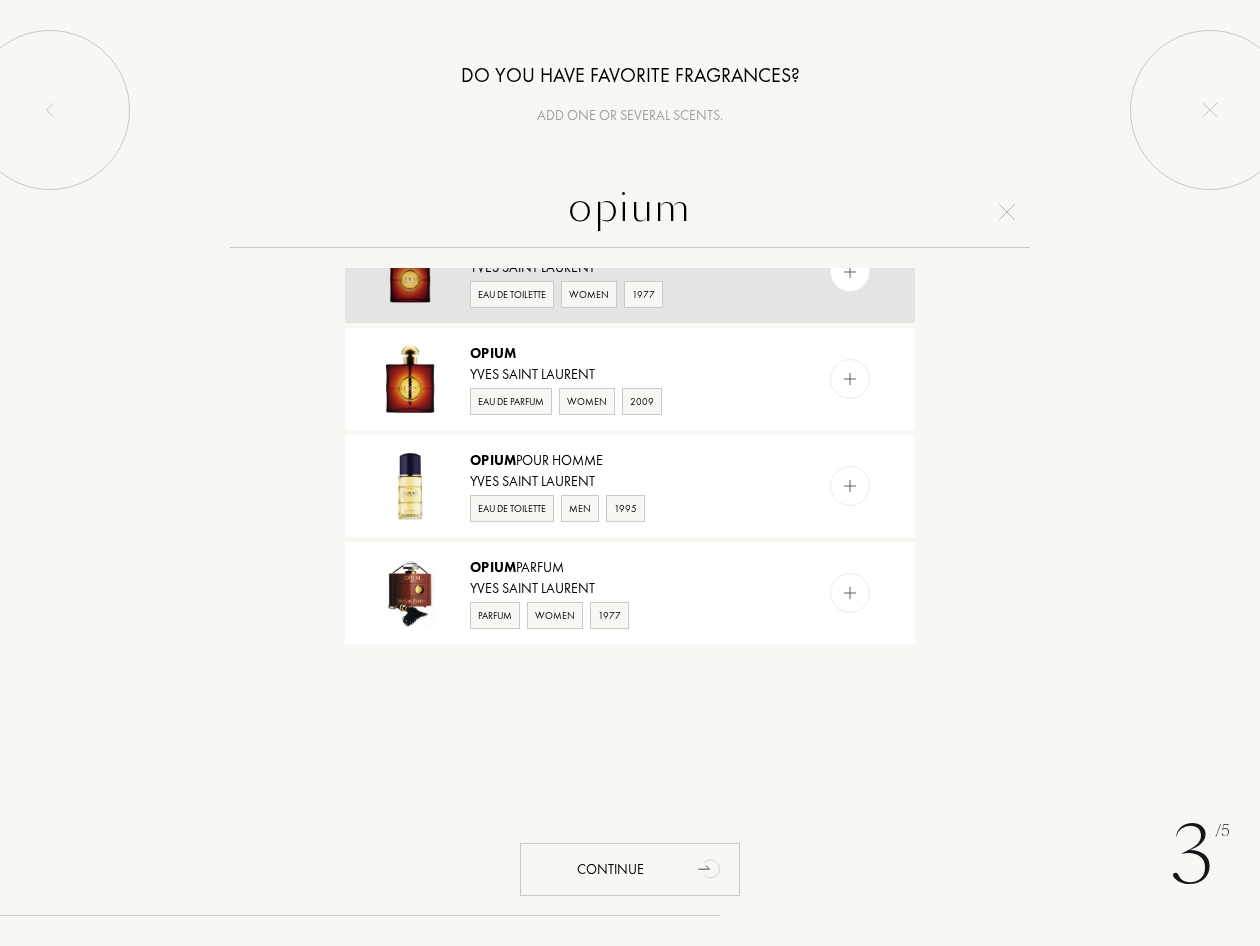 scroll, scrollTop: 200, scrollLeft: 0, axis: vertical 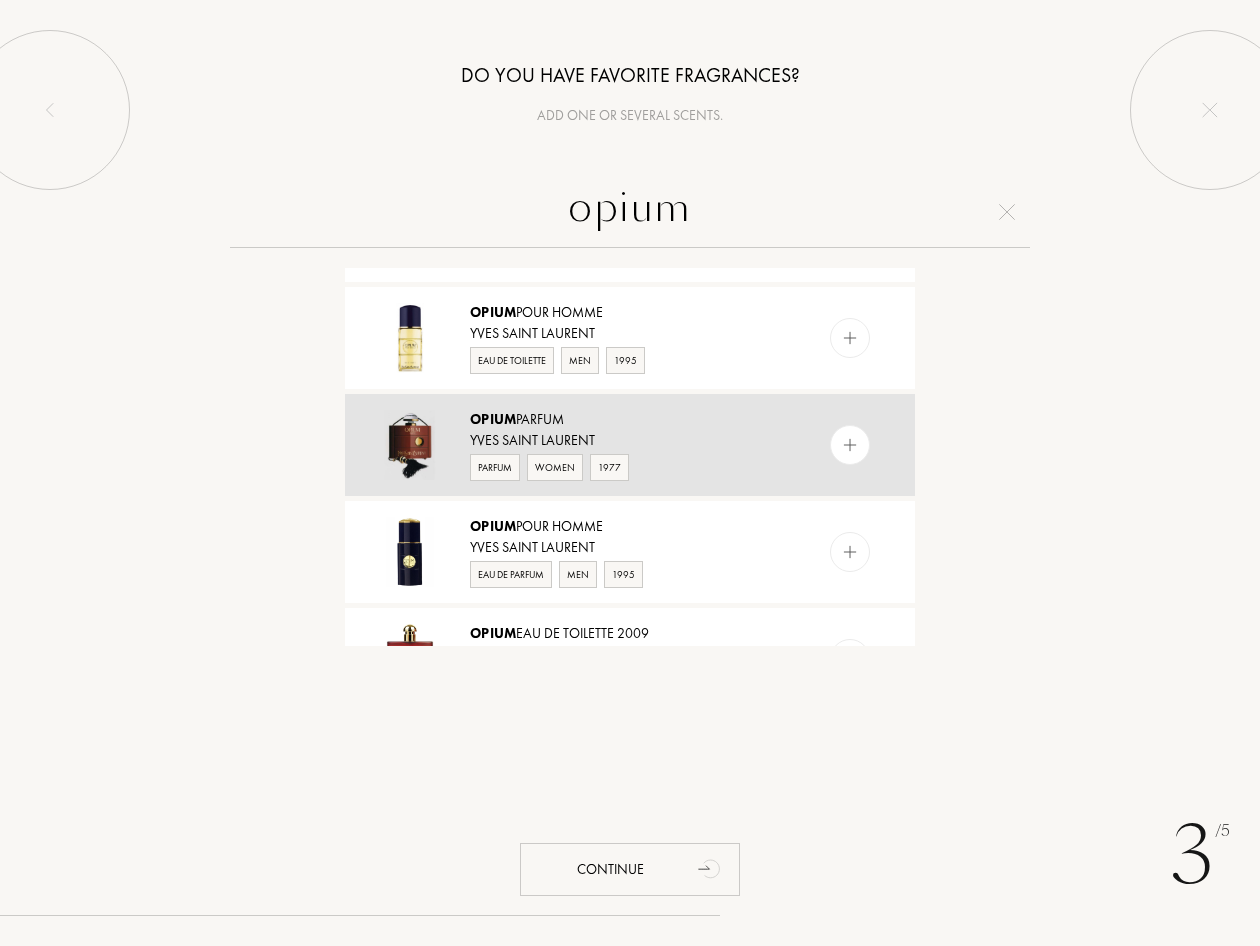 type on "opium" 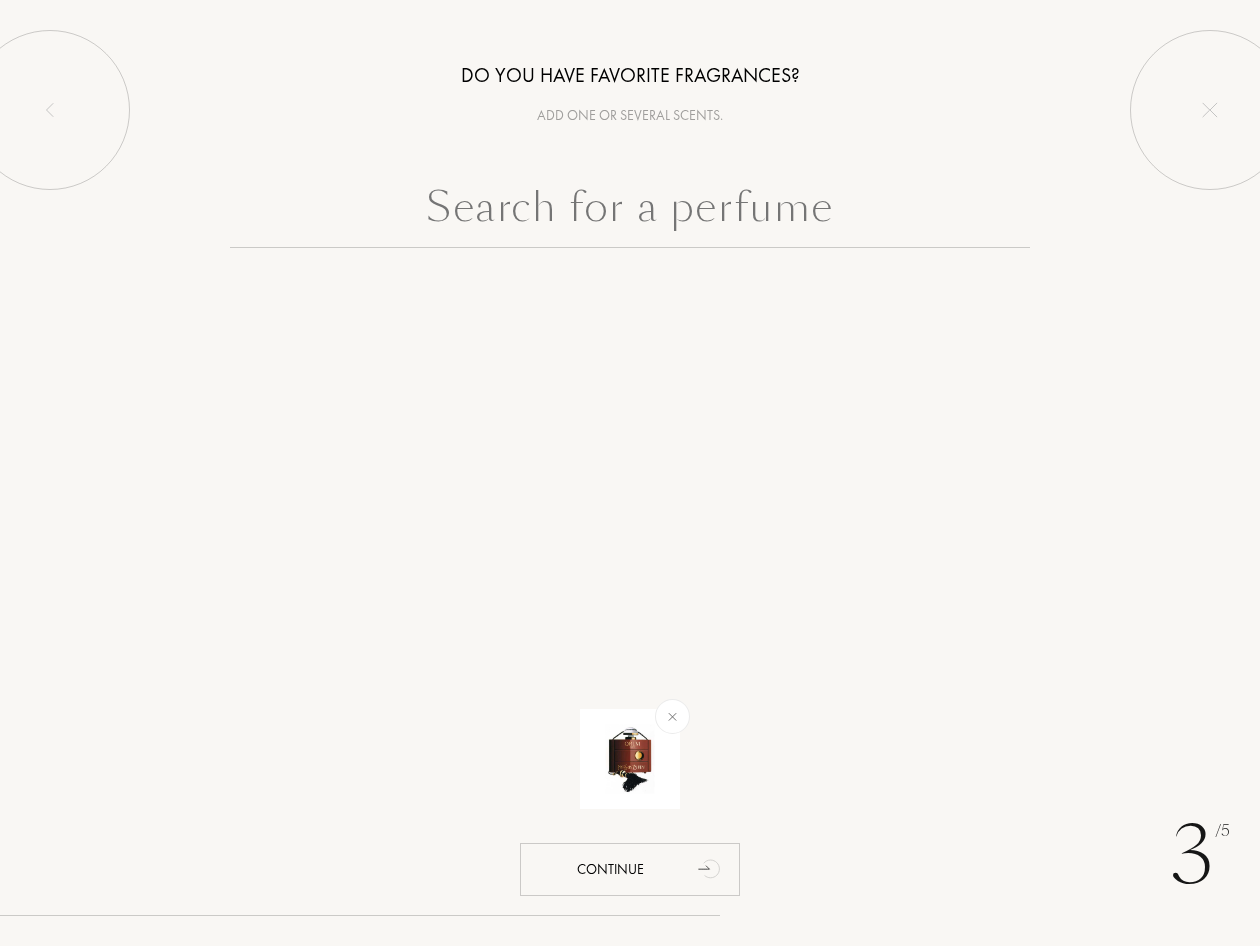 scroll, scrollTop: 0, scrollLeft: 0, axis: both 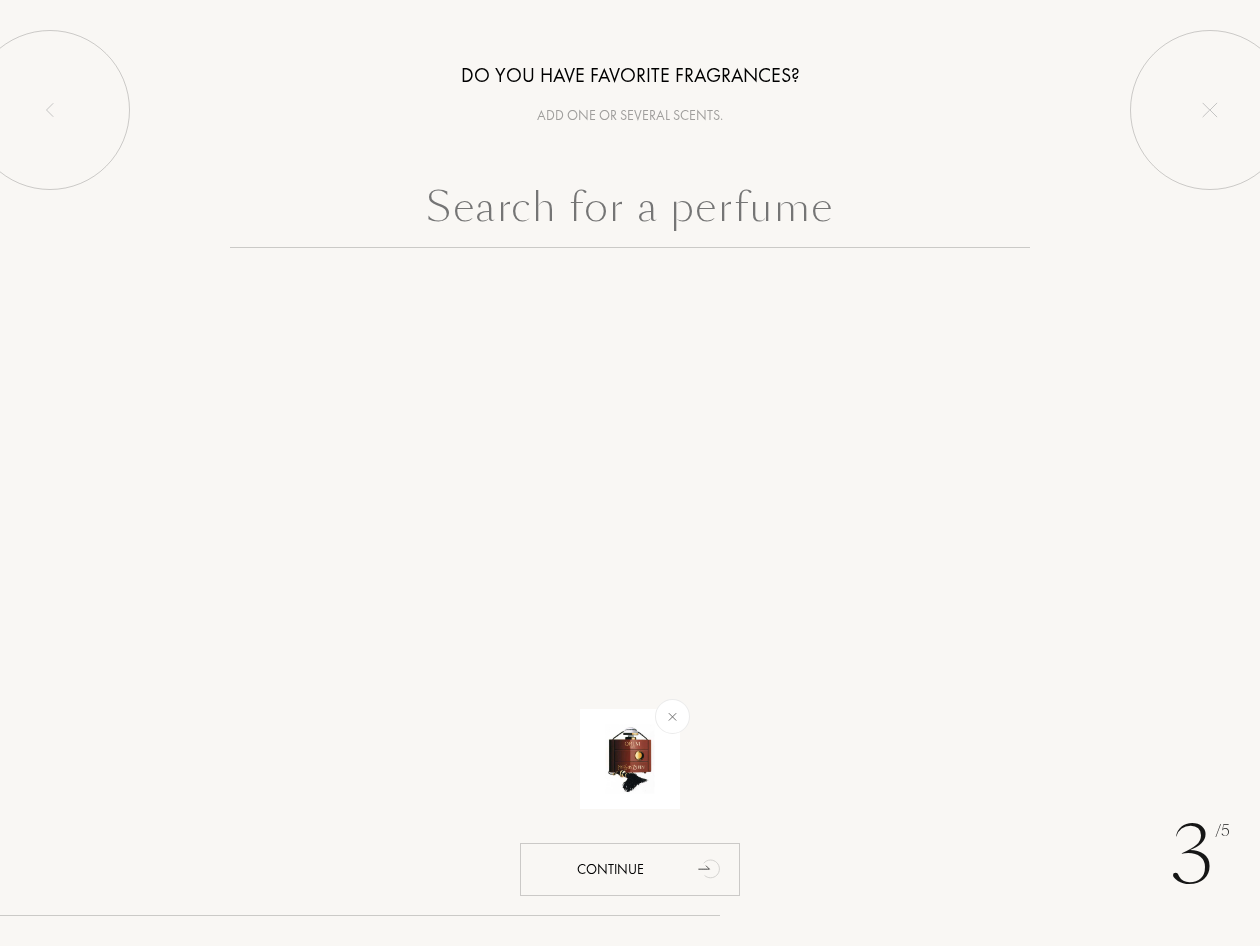 click at bounding box center [630, 212] 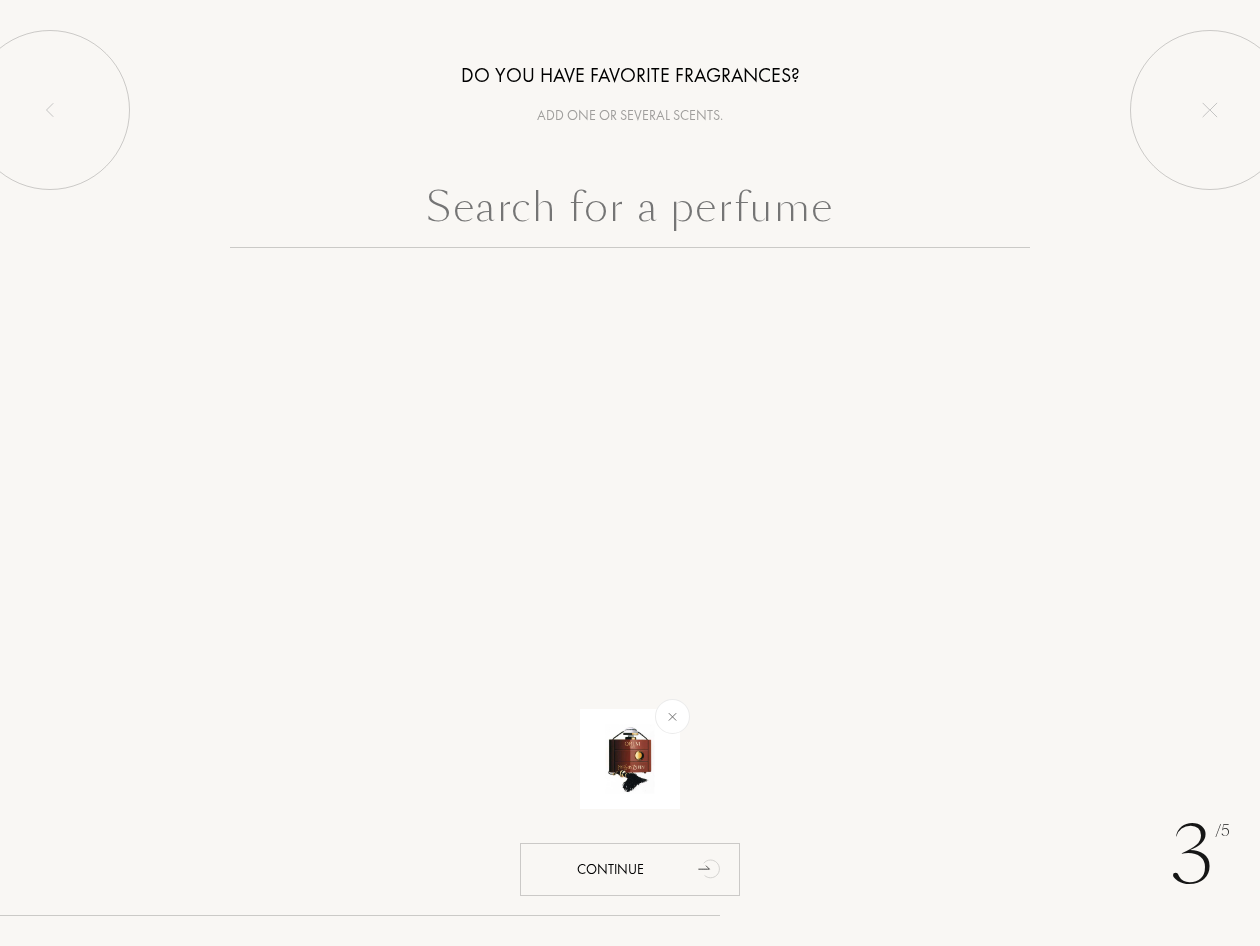 click at bounding box center (630, 212) 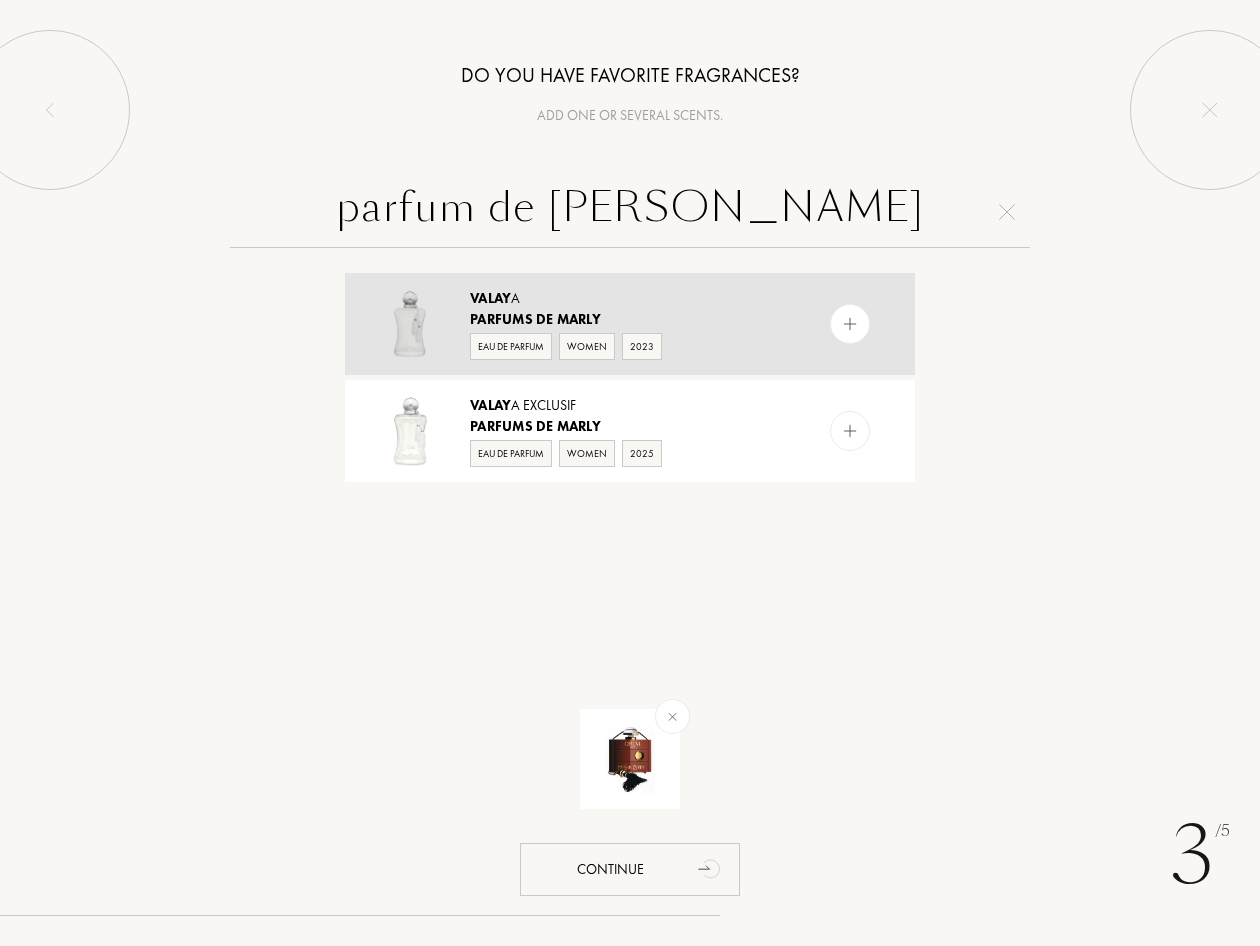 type on "parfum de marly valay" 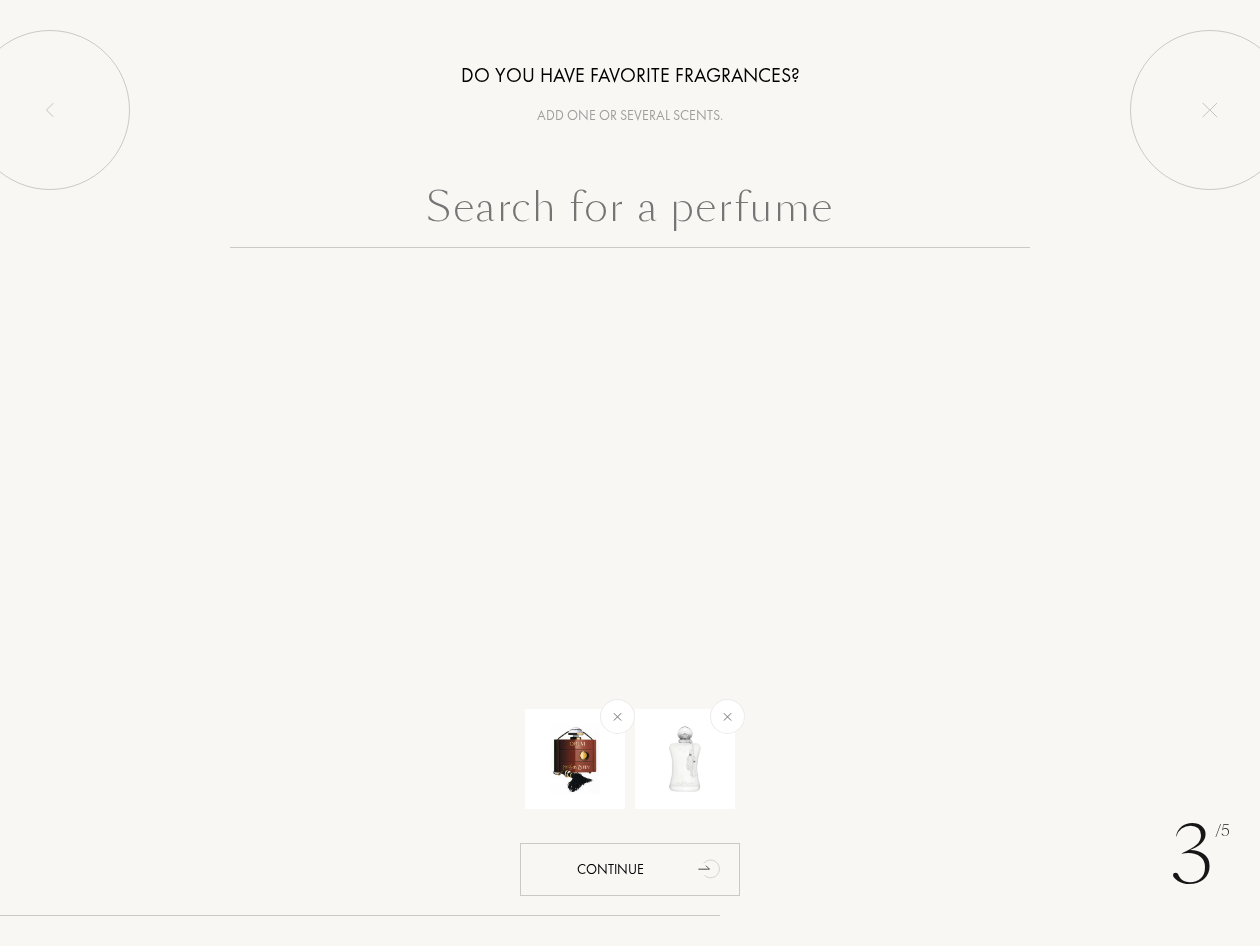 click at bounding box center [630, 212] 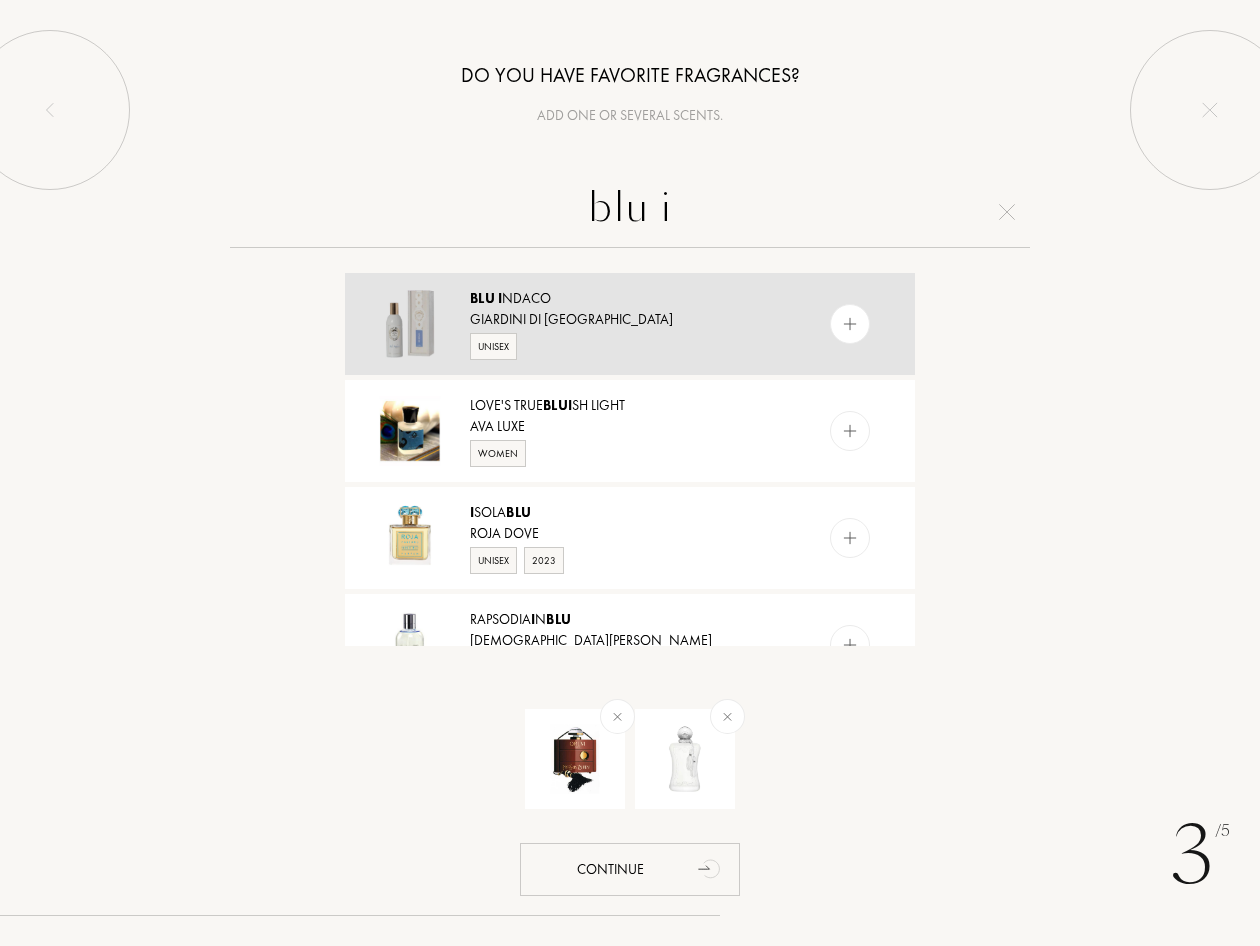 type on "blu i" 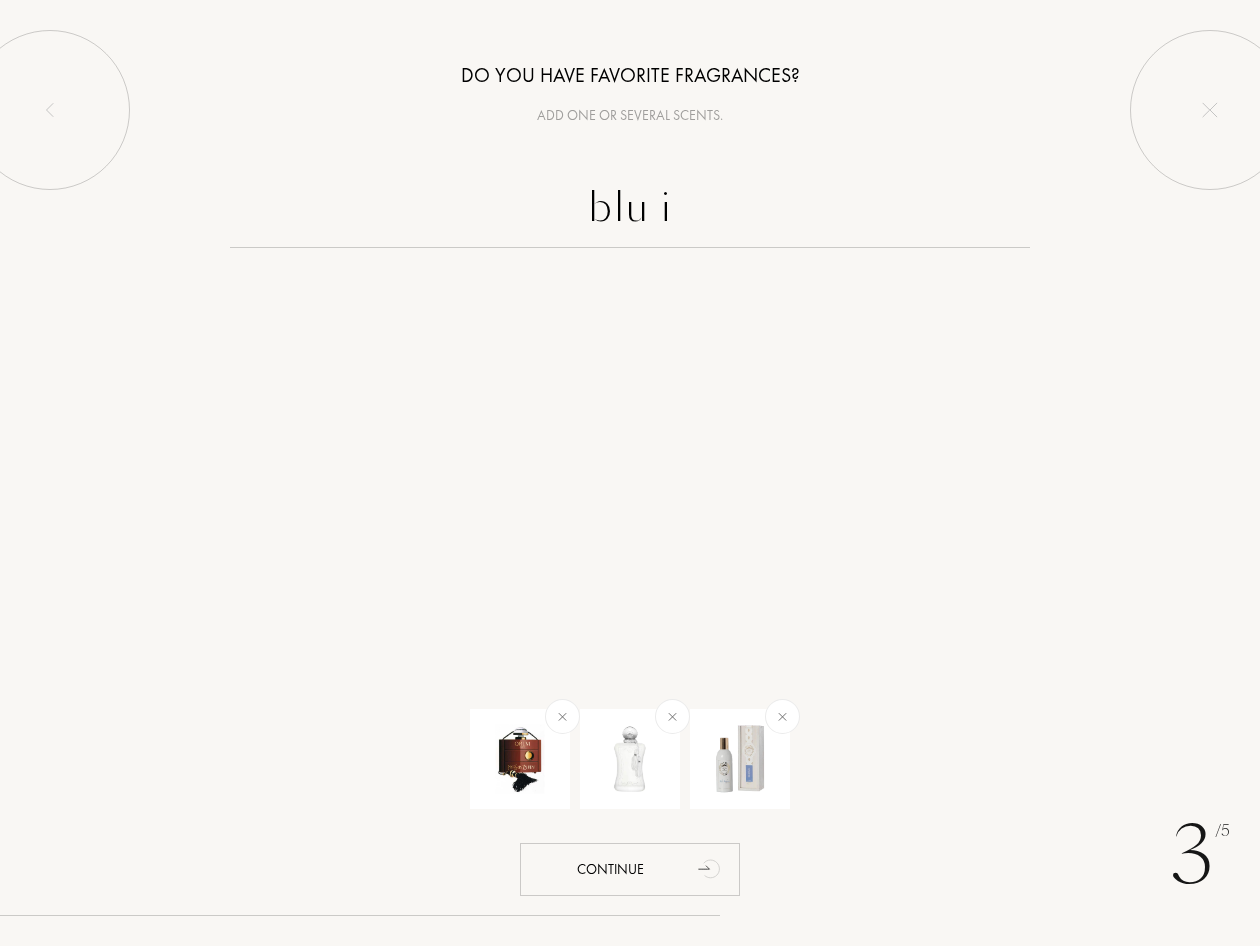 type 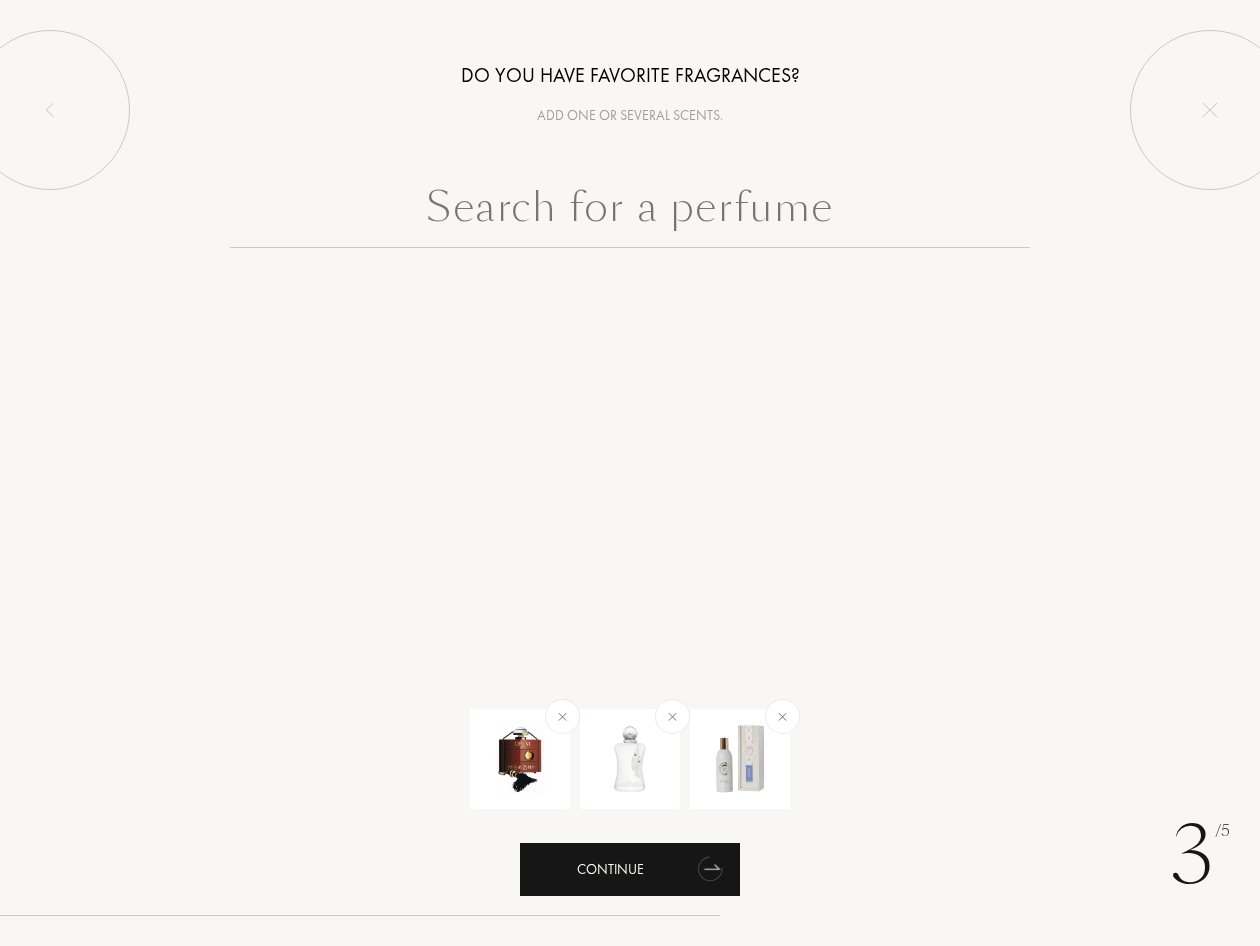 click on "Continue" at bounding box center (630, 869) 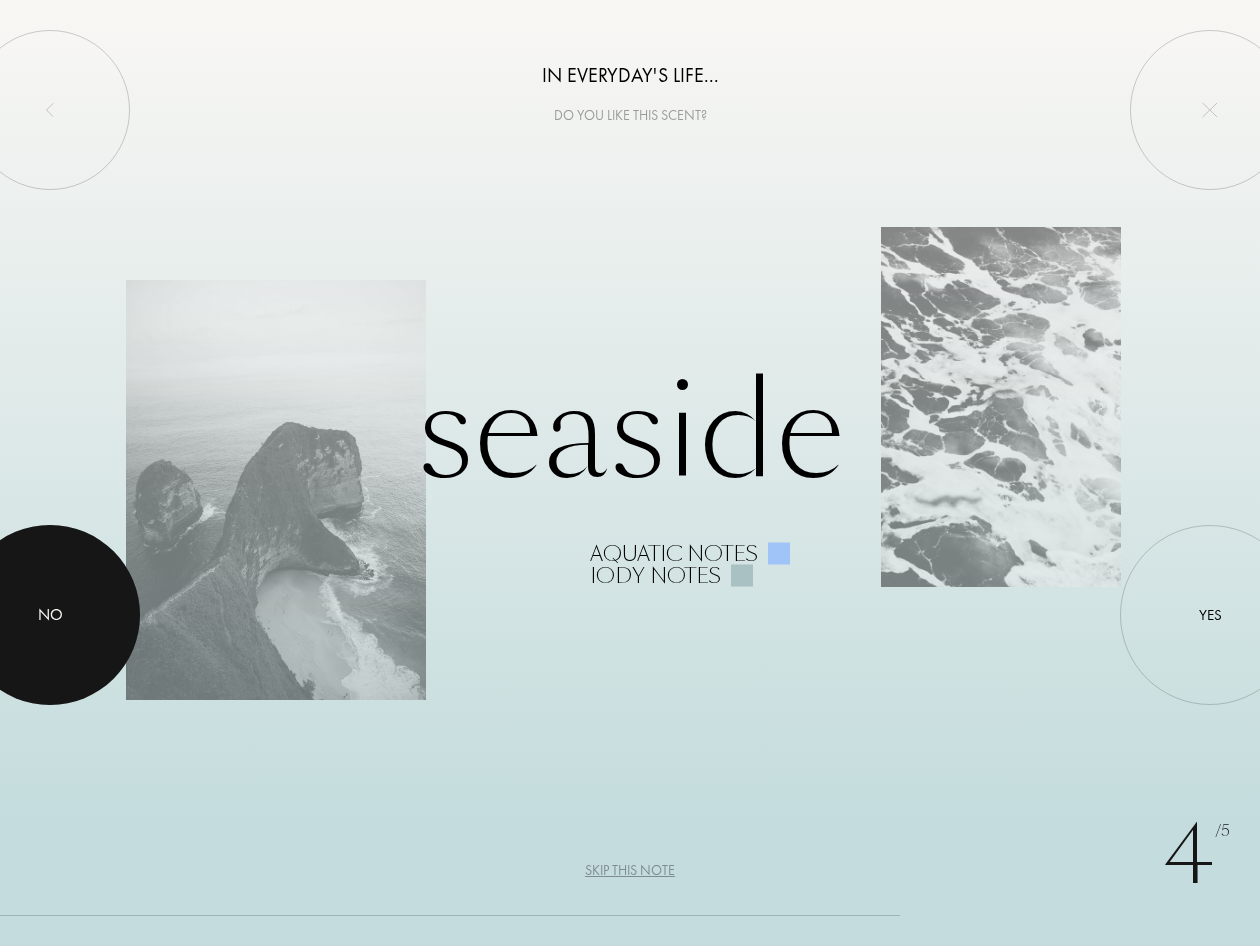 click on "No" at bounding box center (50, 615) 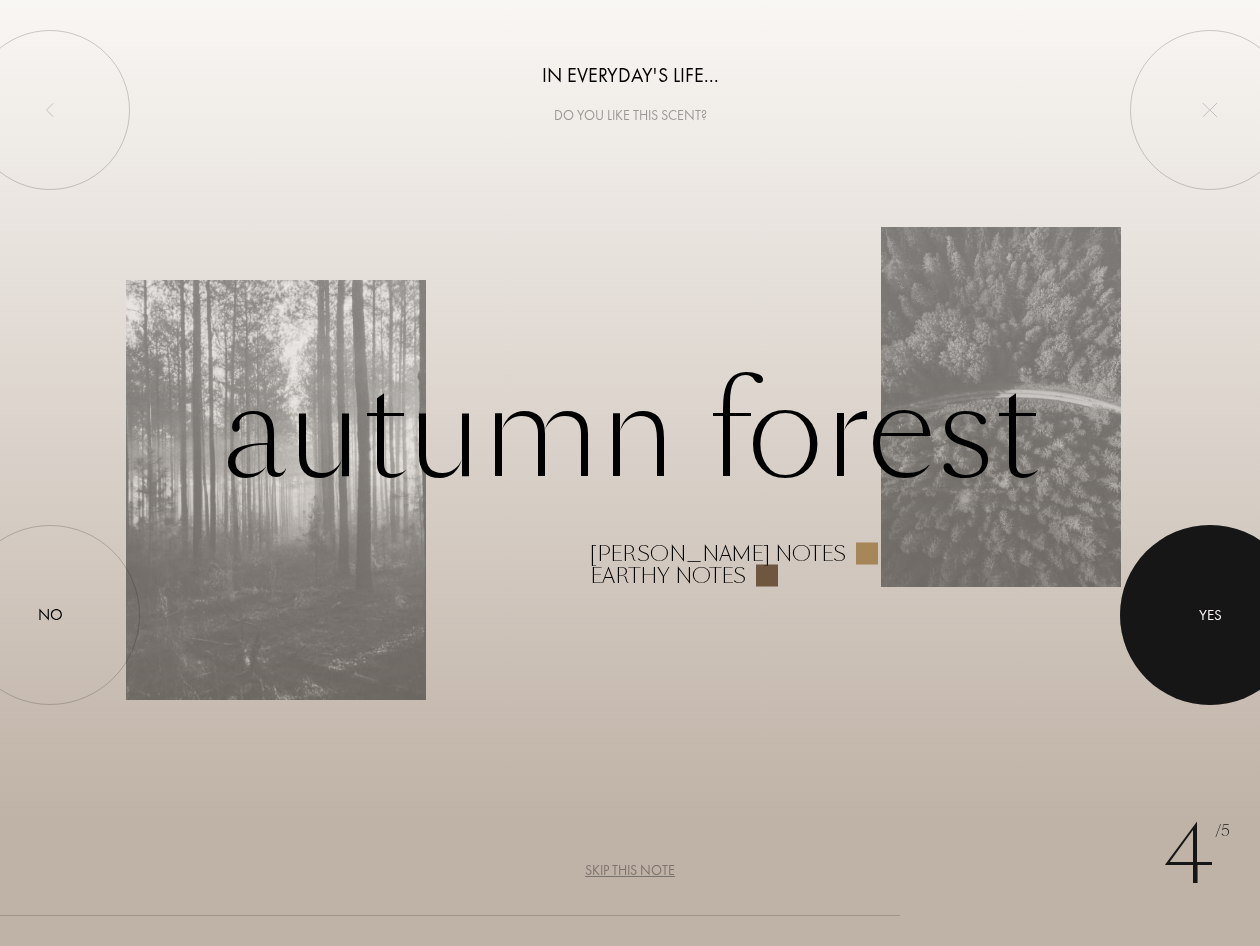click on "Yes" at bounding box center [1210, 615] 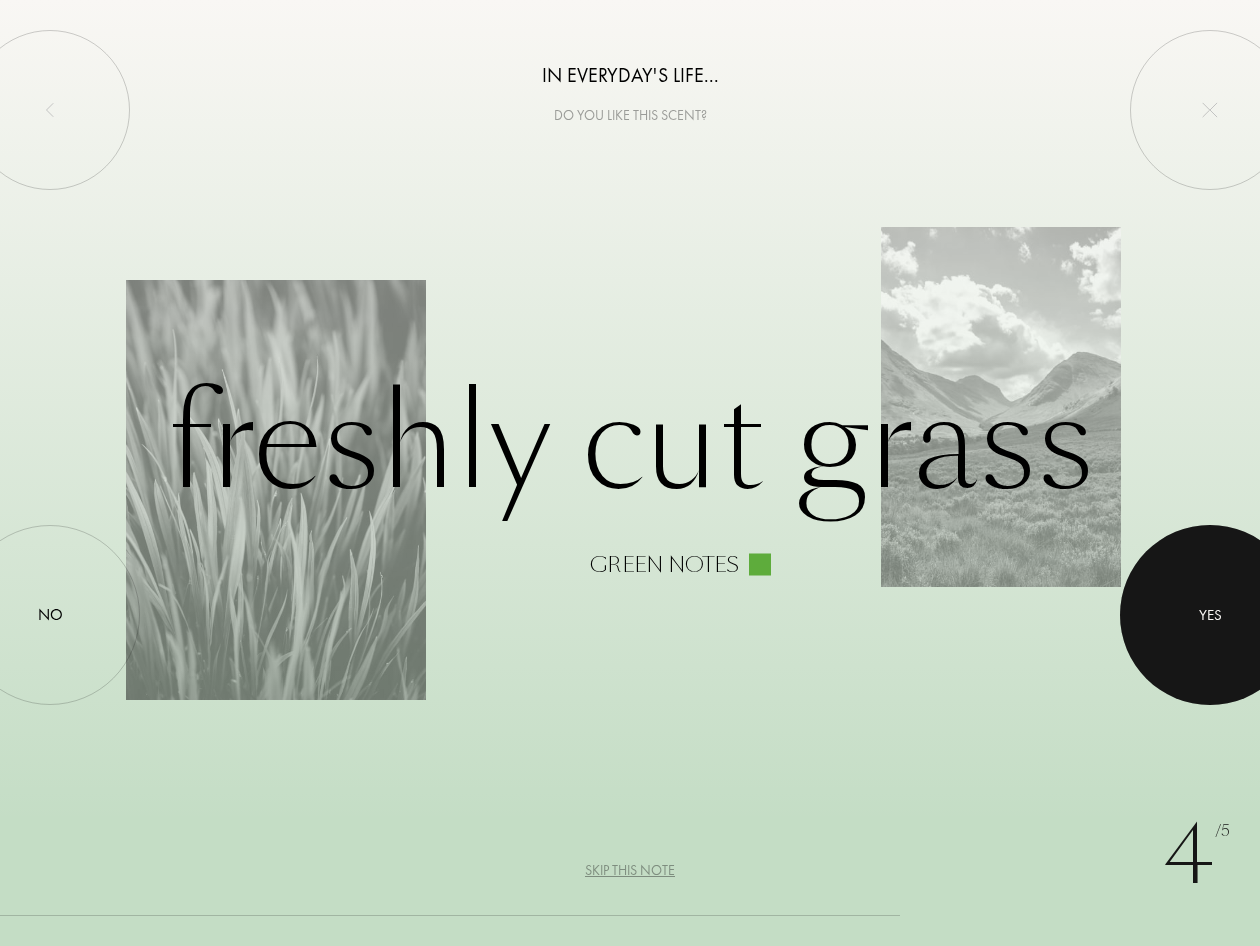 click on "Yes" at bounding box center [1210, 615] 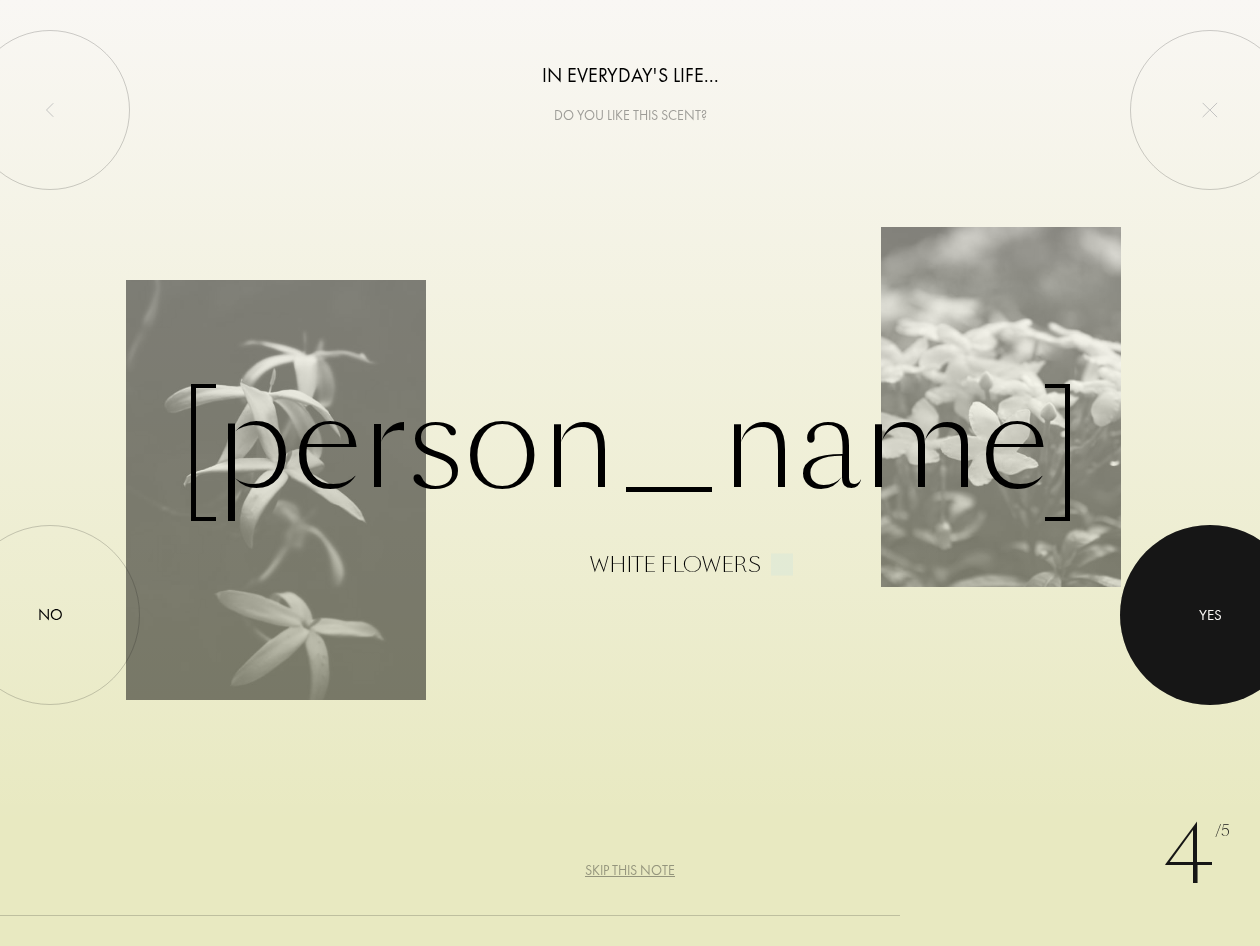click on "Yes" at bounding box center (1210, 615) 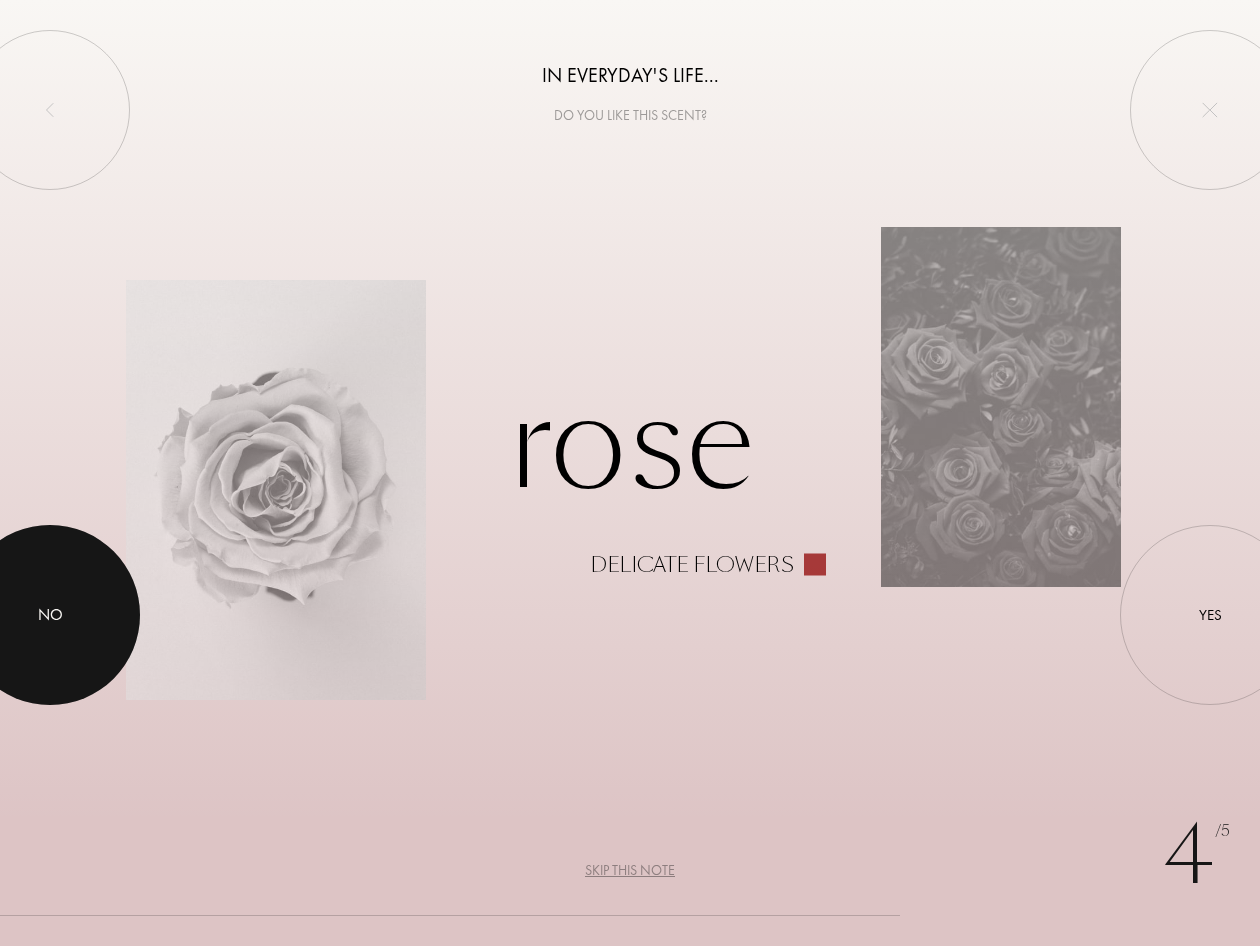 click at bounding box center [50, 615] 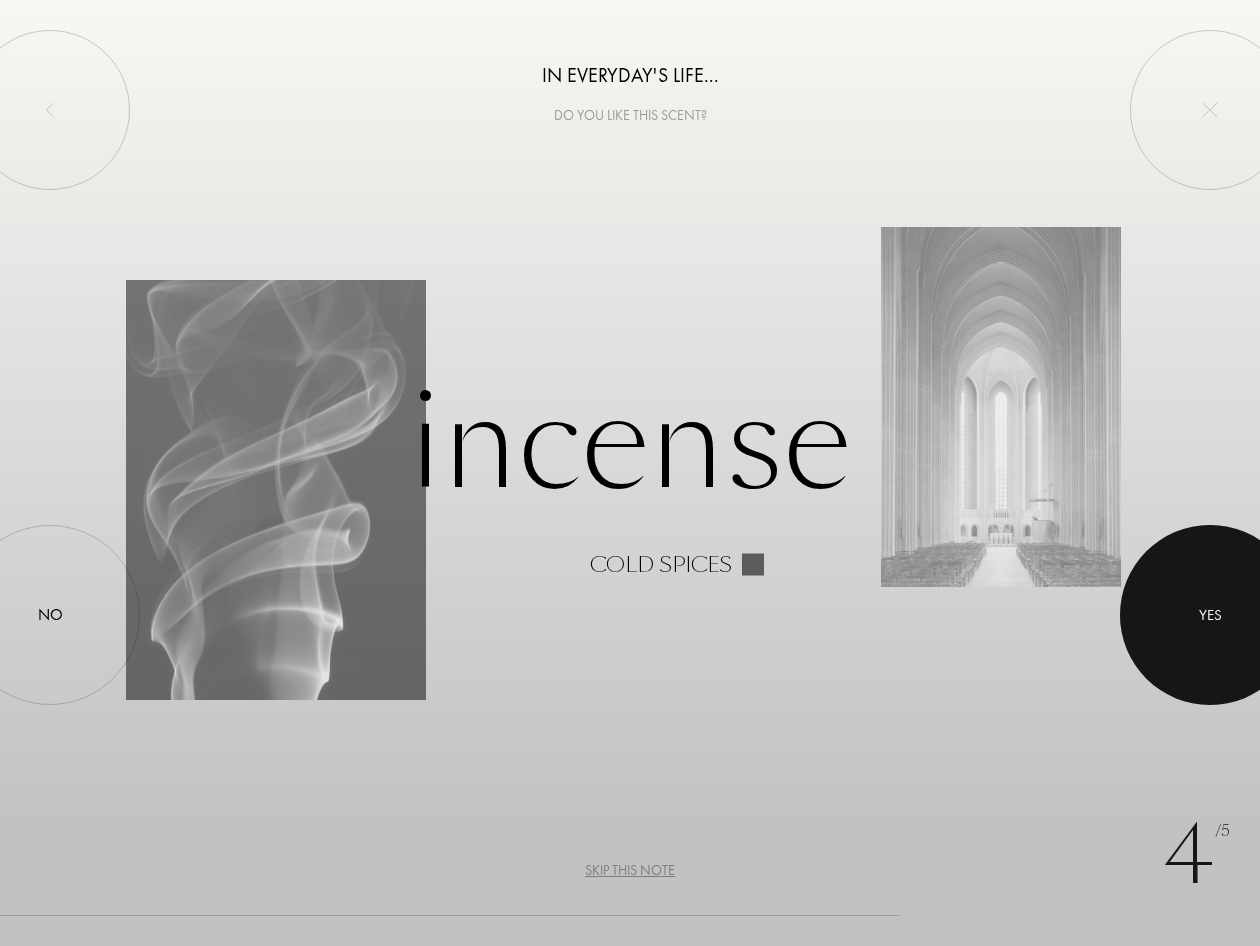 click on "Yes" at bounding box center [1210, 615] 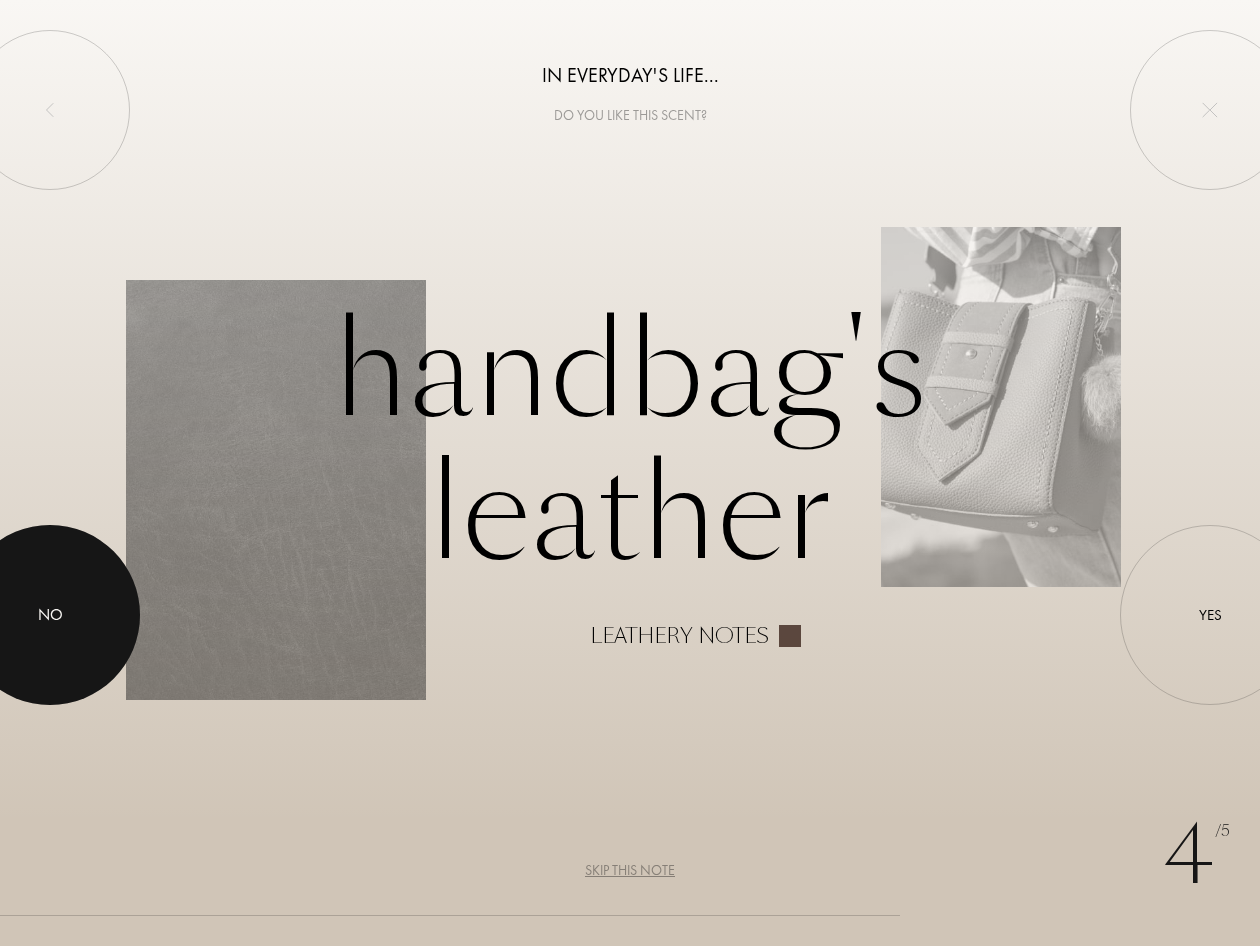 click at bounding box center [50, 615] 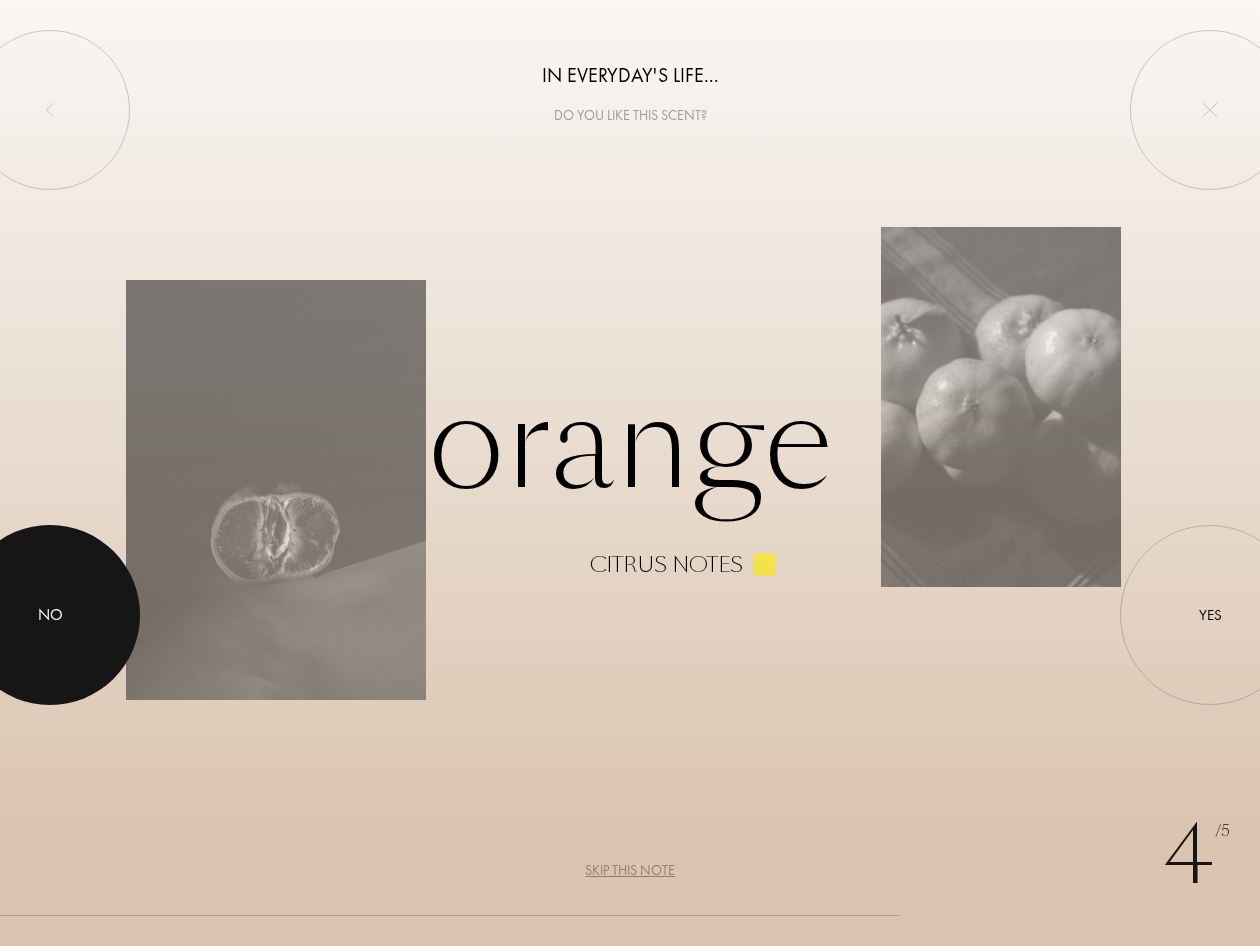 click on "No" at bounding box center (50, 615) 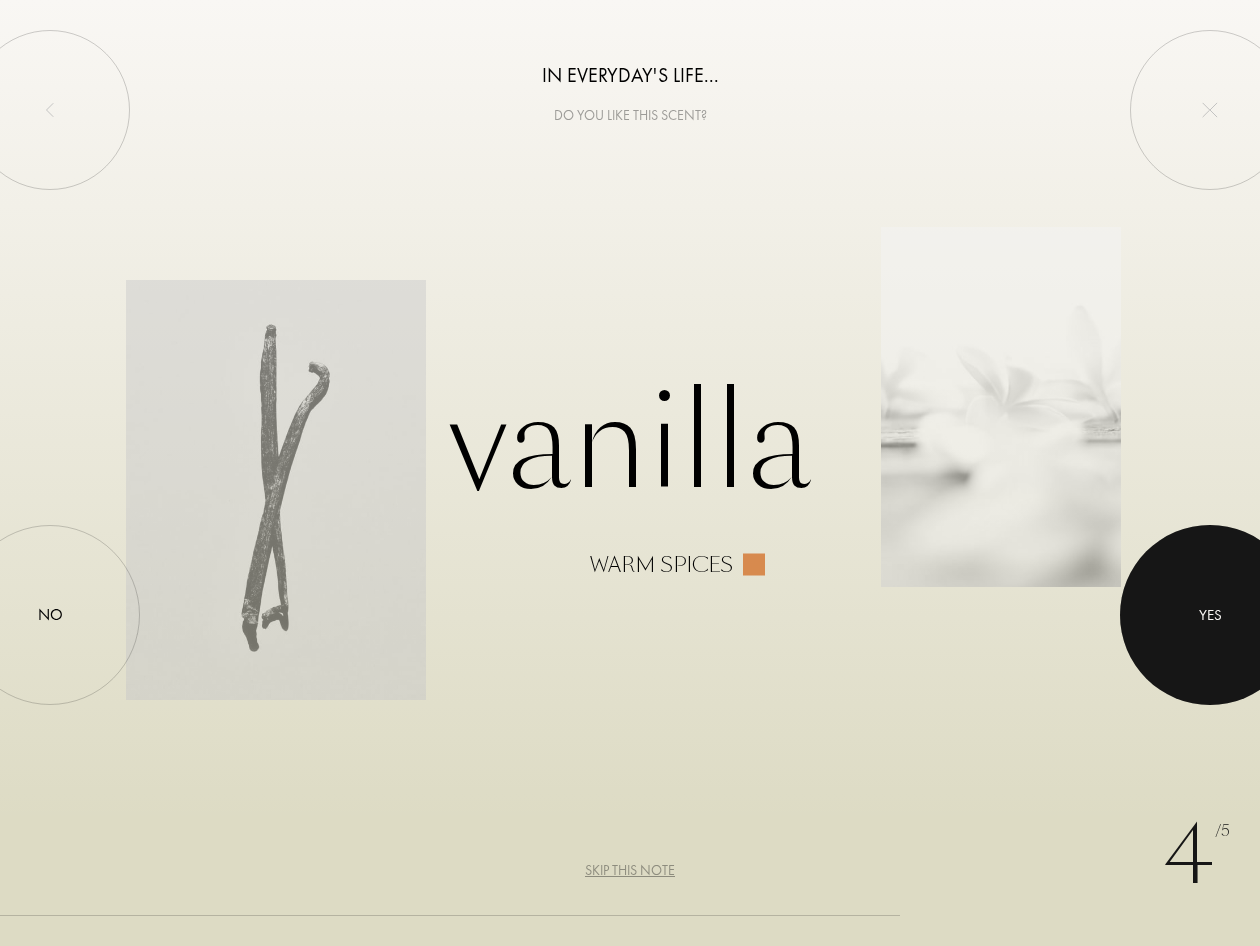 click on "Yes" at bounding box center (1210, 615) 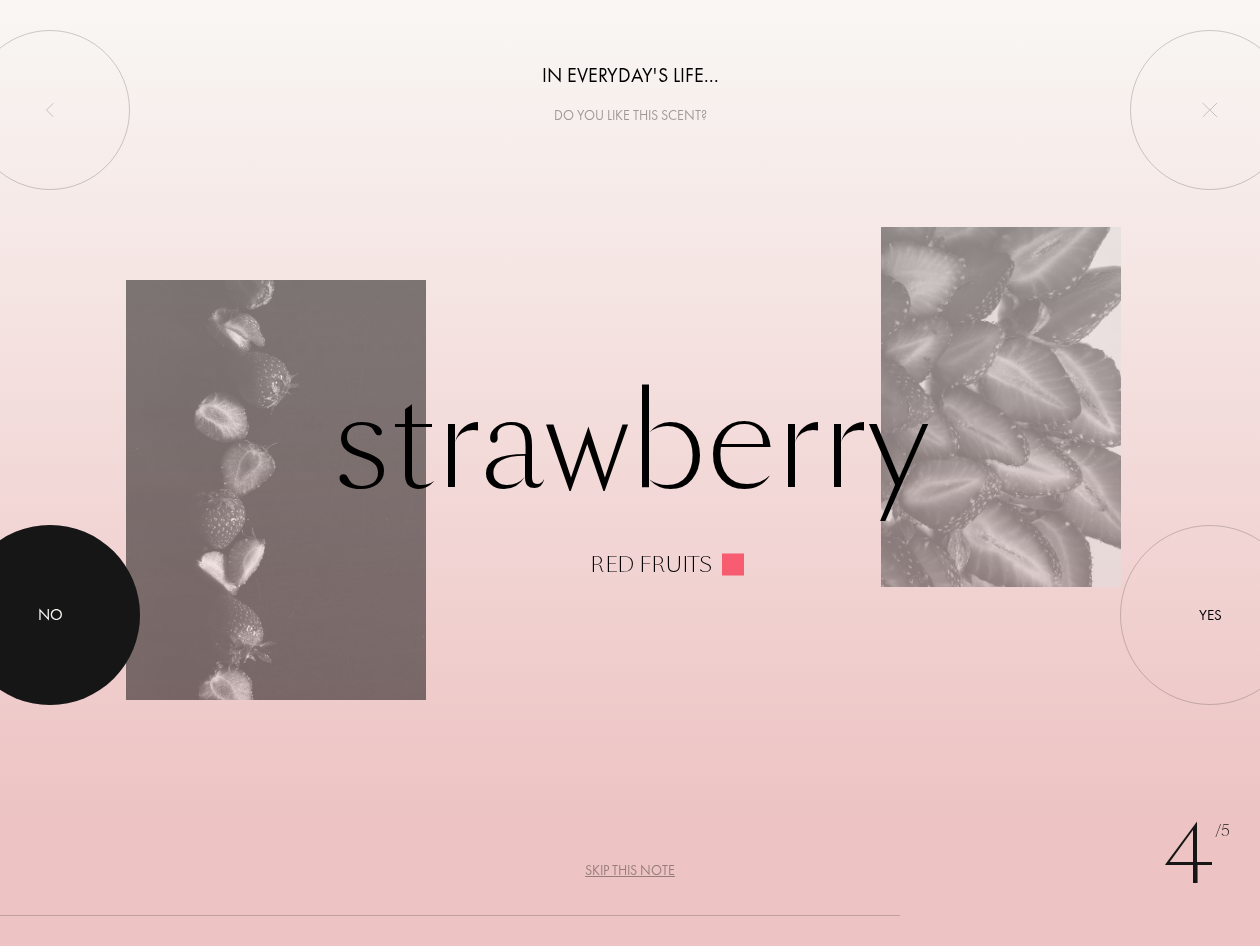 click at bounding box center [50, 615] 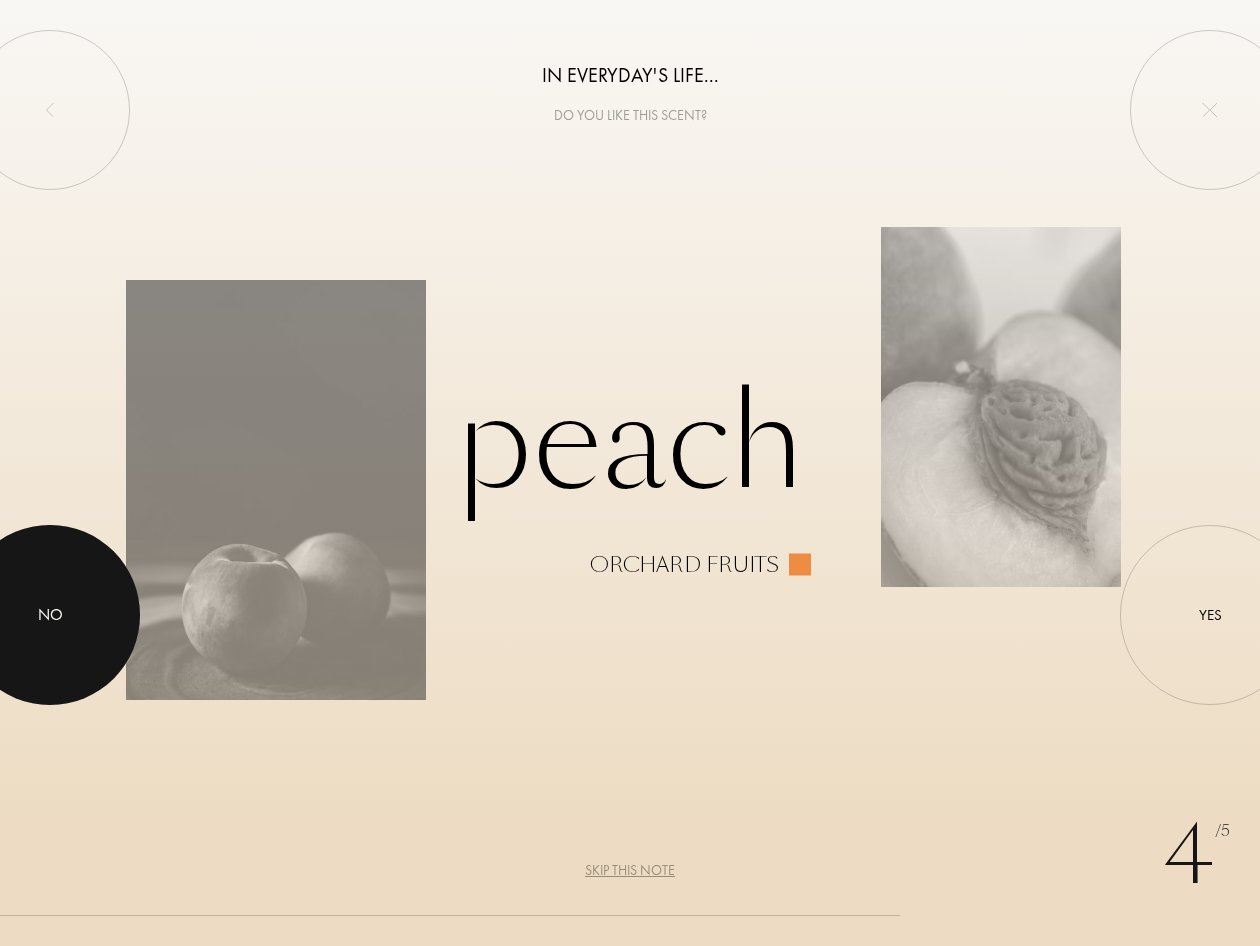 click on "No" at bounding box center [50, 615] 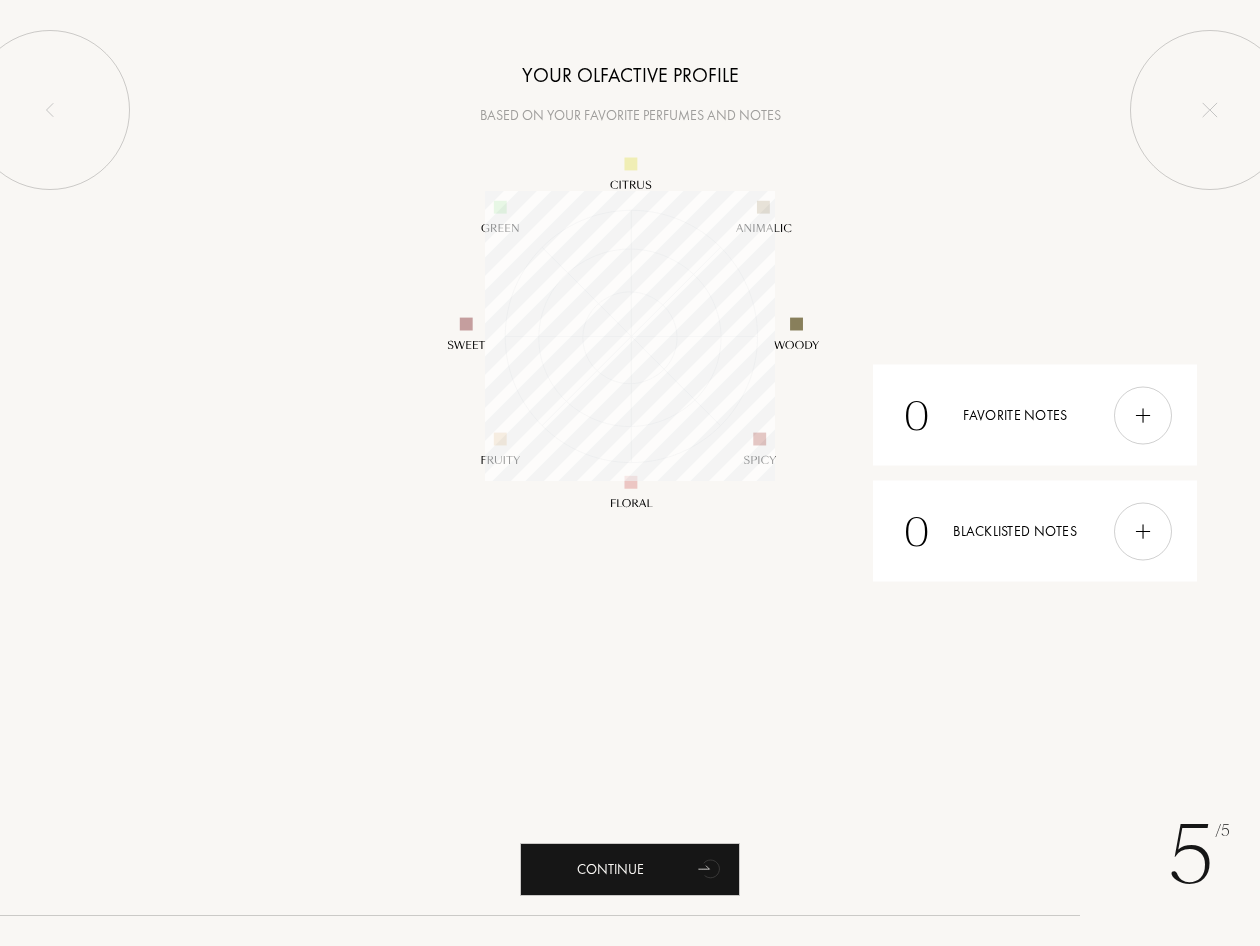 scroll, scrollTop: 999710, scrollLeft: 999710, axis: both 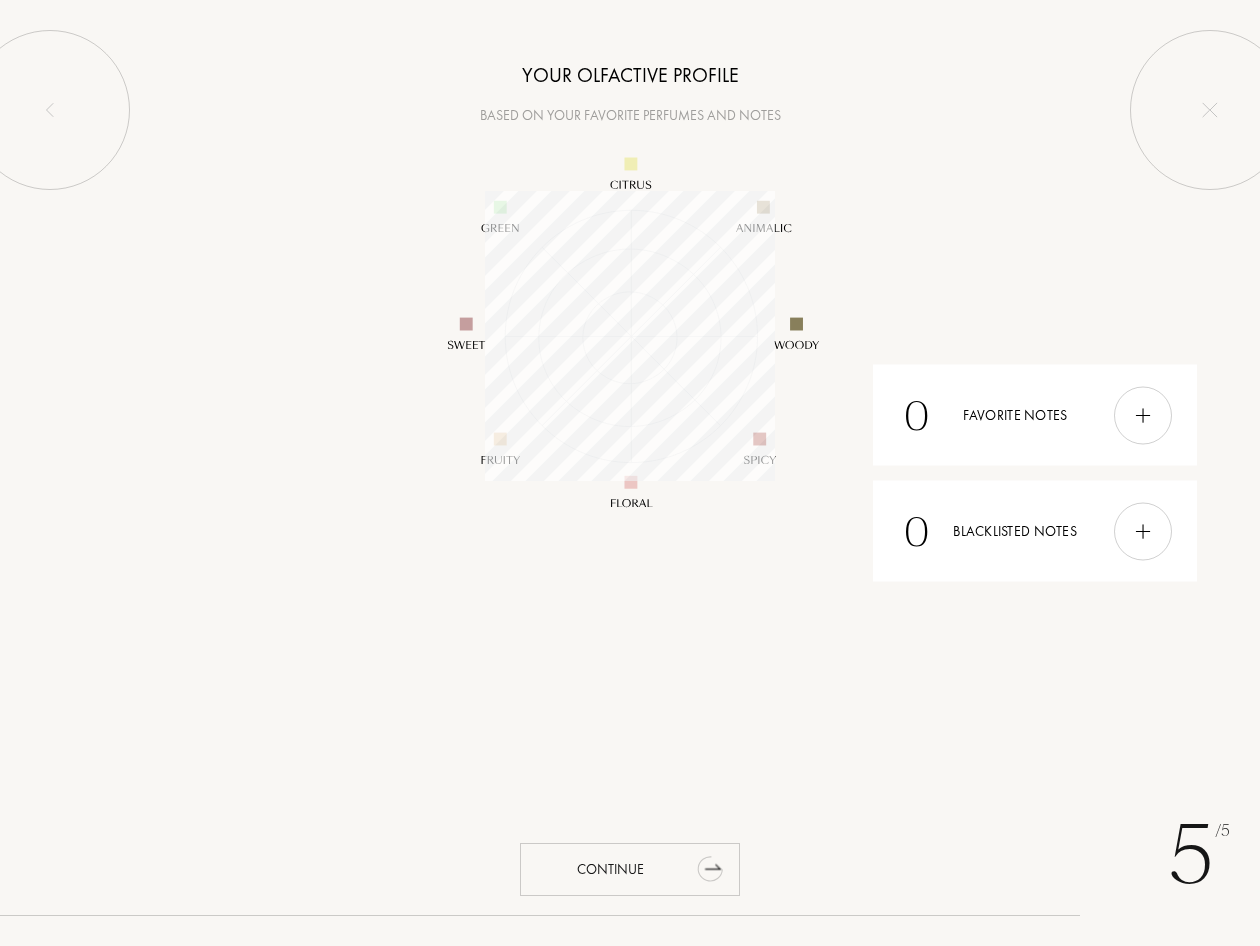 click on "Continue" at bounding box center [630, 869] 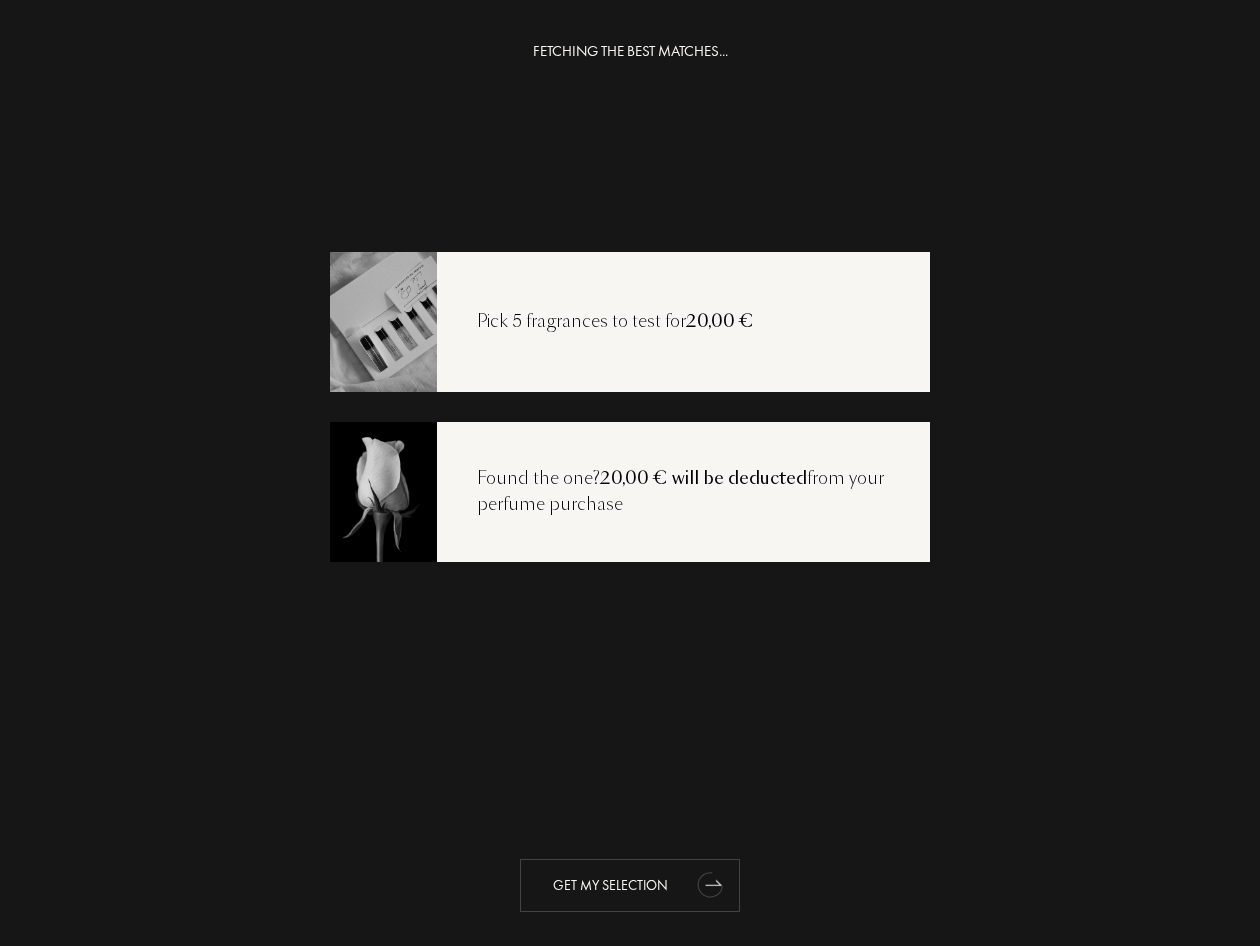 click on "Get my selection" at bounding box center (630, 885) 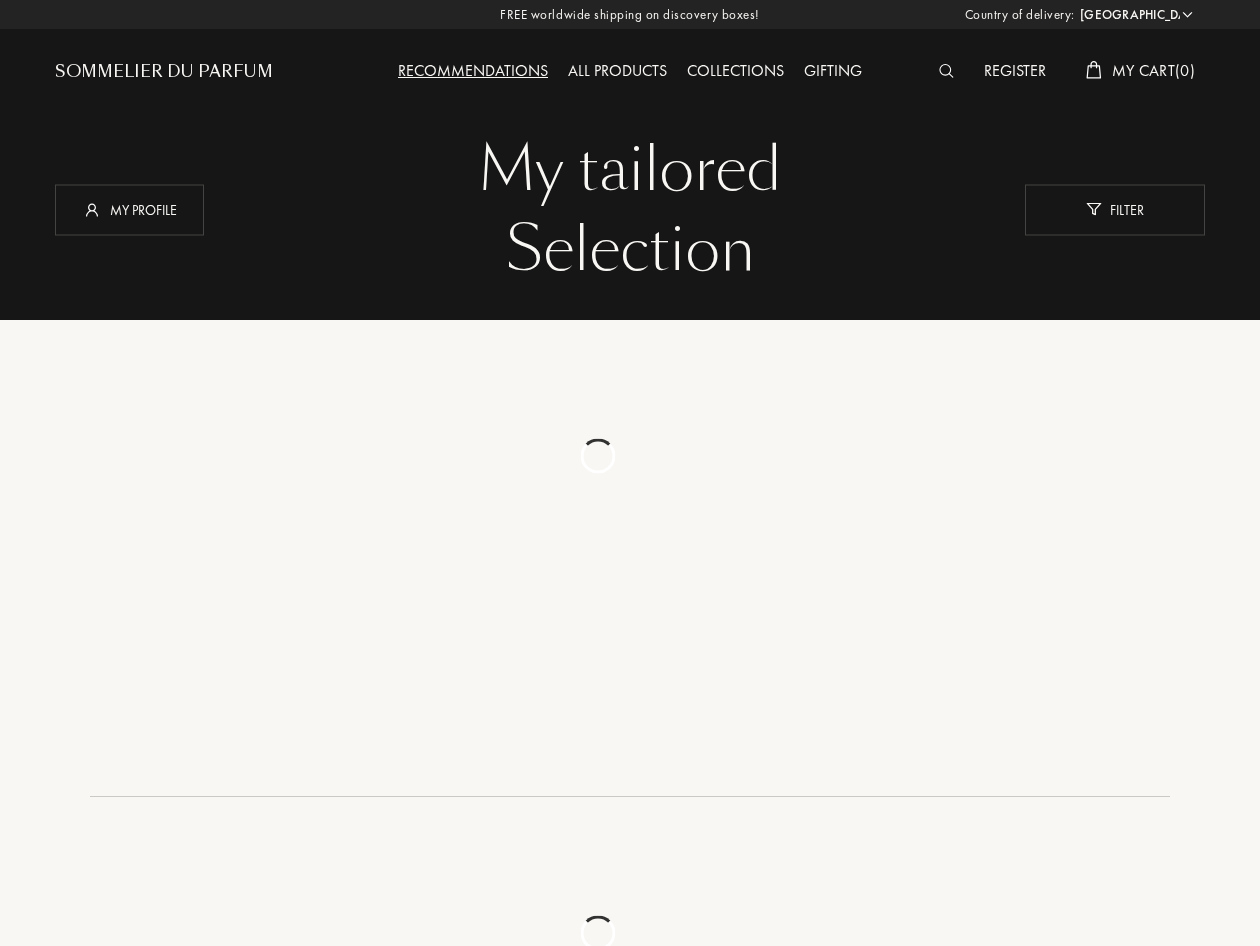 select on "NL" 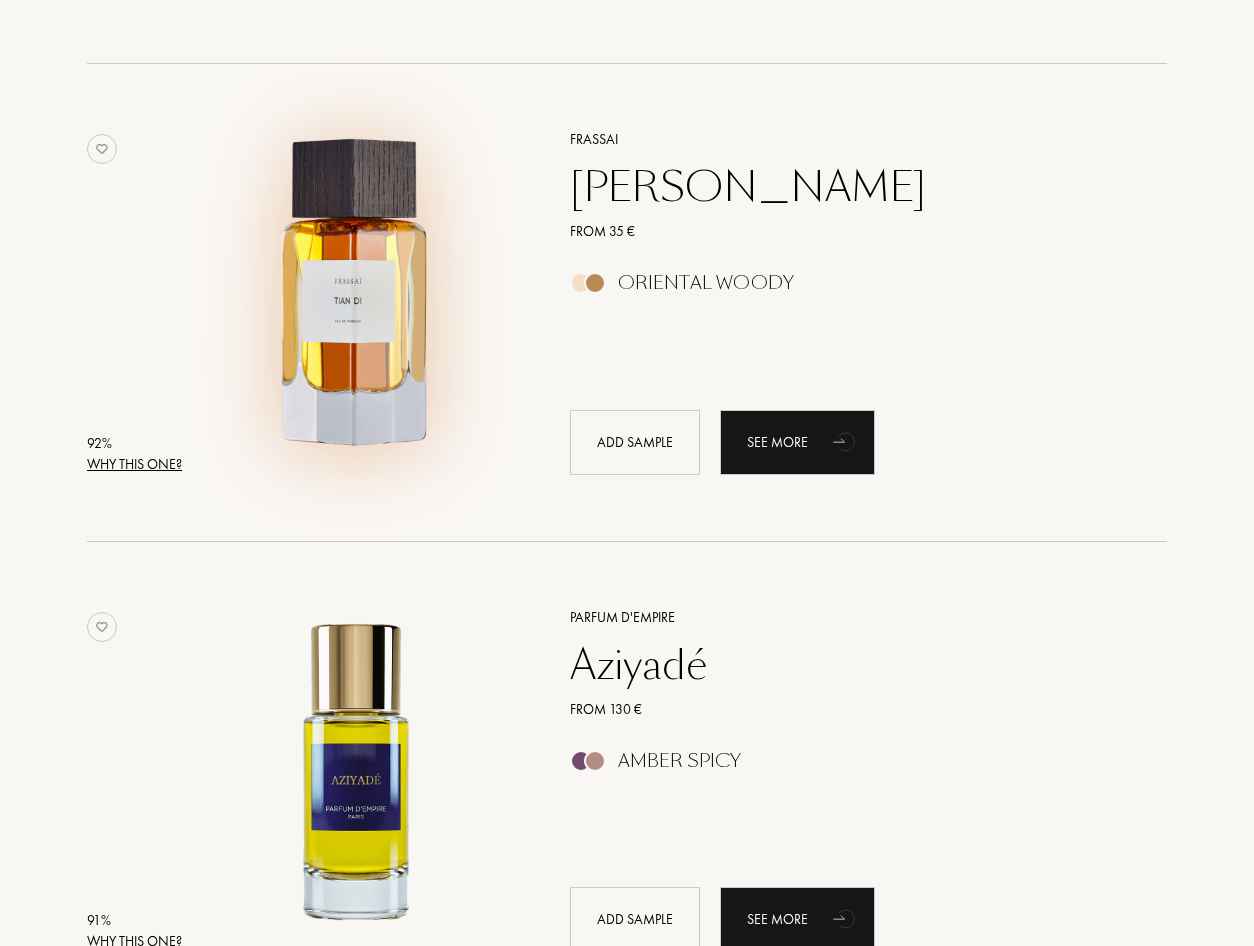 scroll, scrollTop: 3600, scrollLeft: 0, axis: vertical 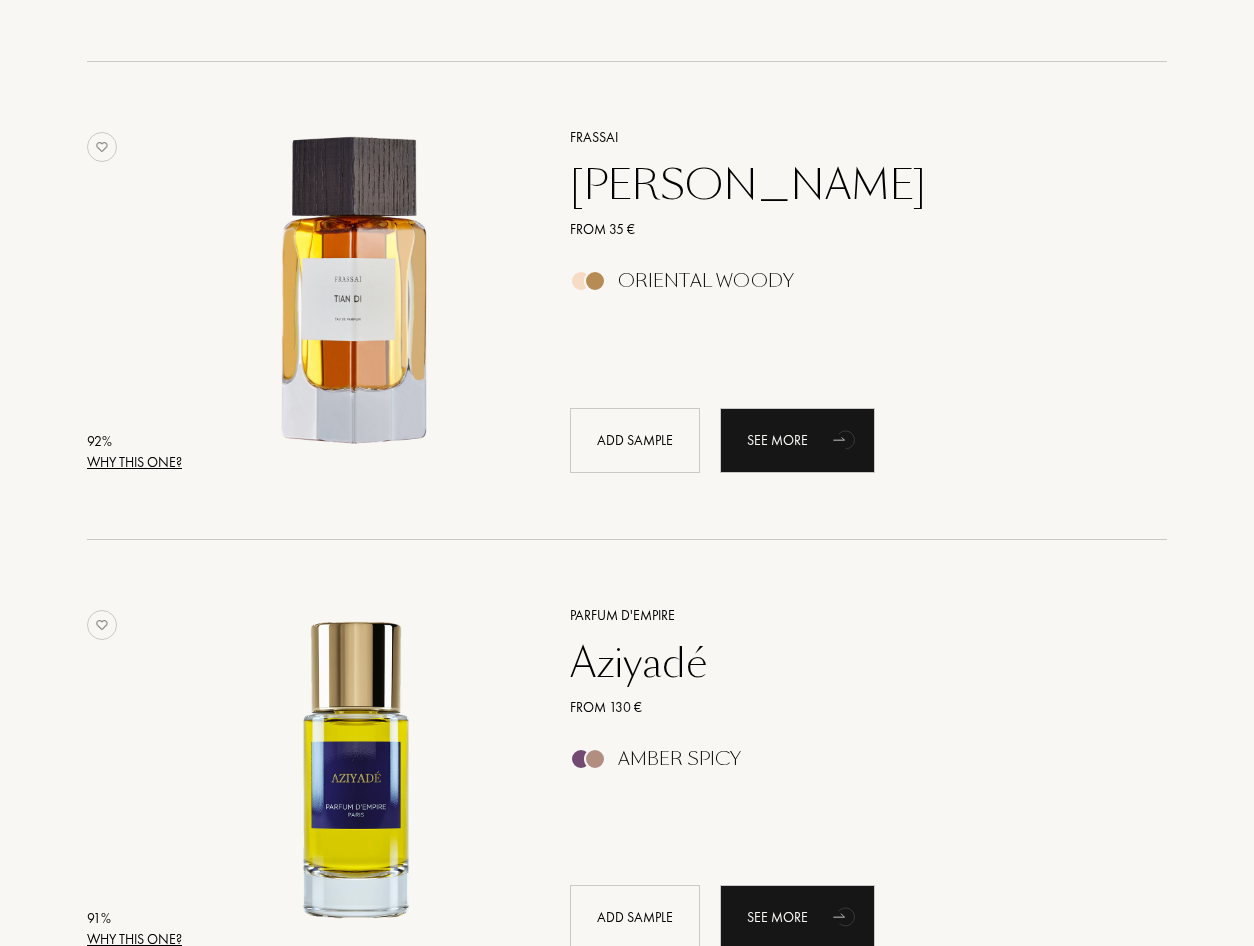 click on "Add sample See more" at bounding box center [876, 440] 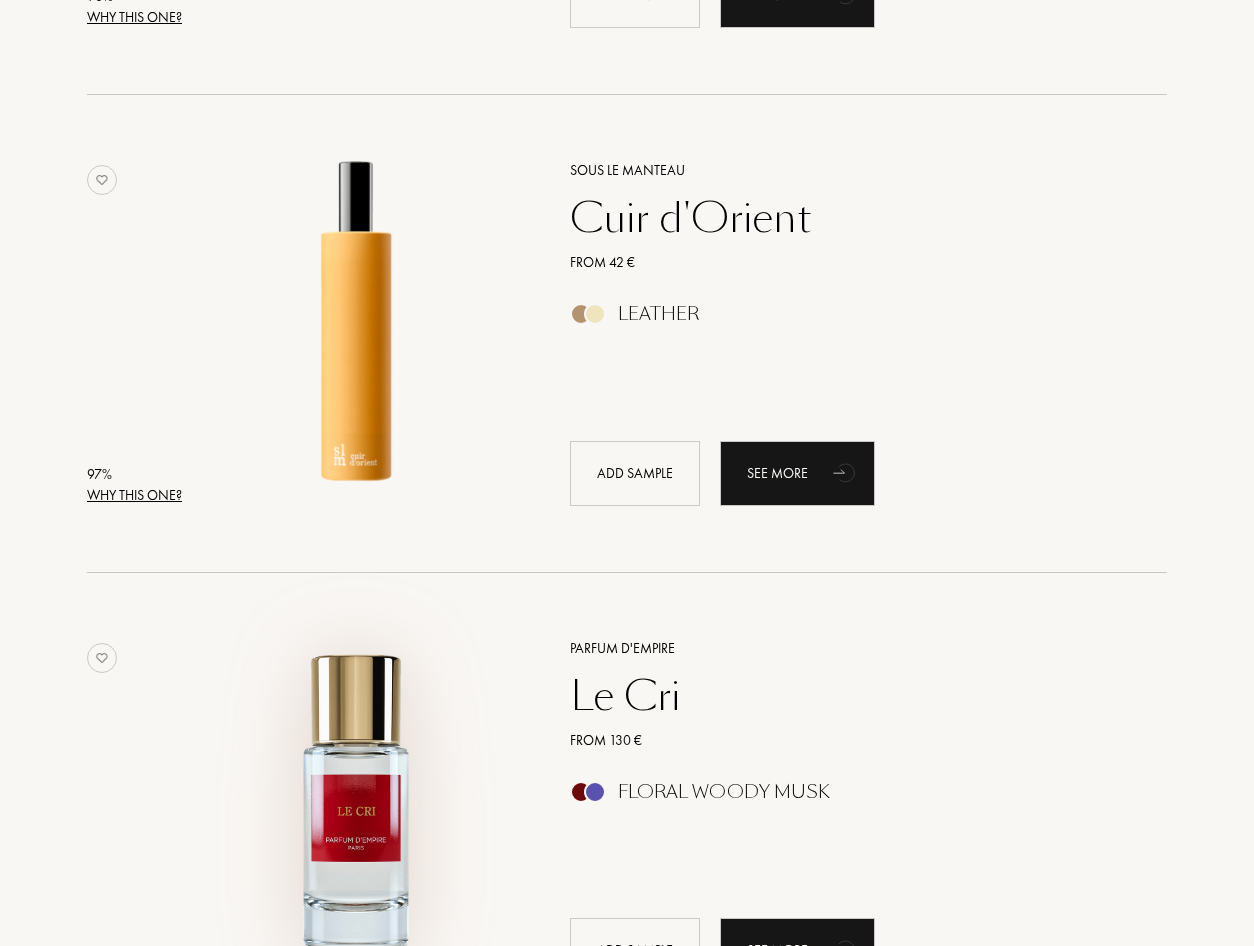 scroll, scrollTop: 200, scrollLeft: 0, axis: vertical 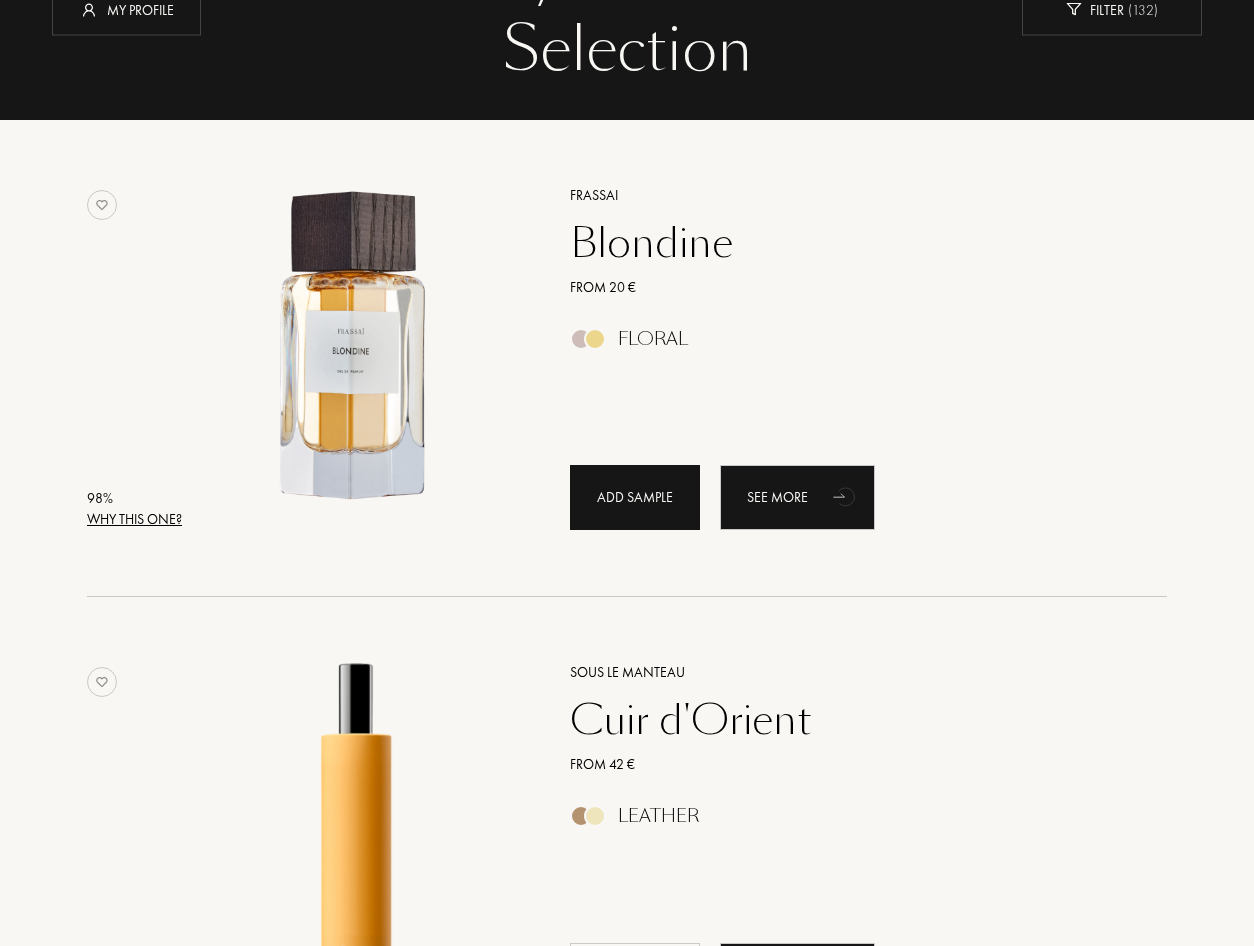 click on "Add sample" at bounding box center [635, 497] 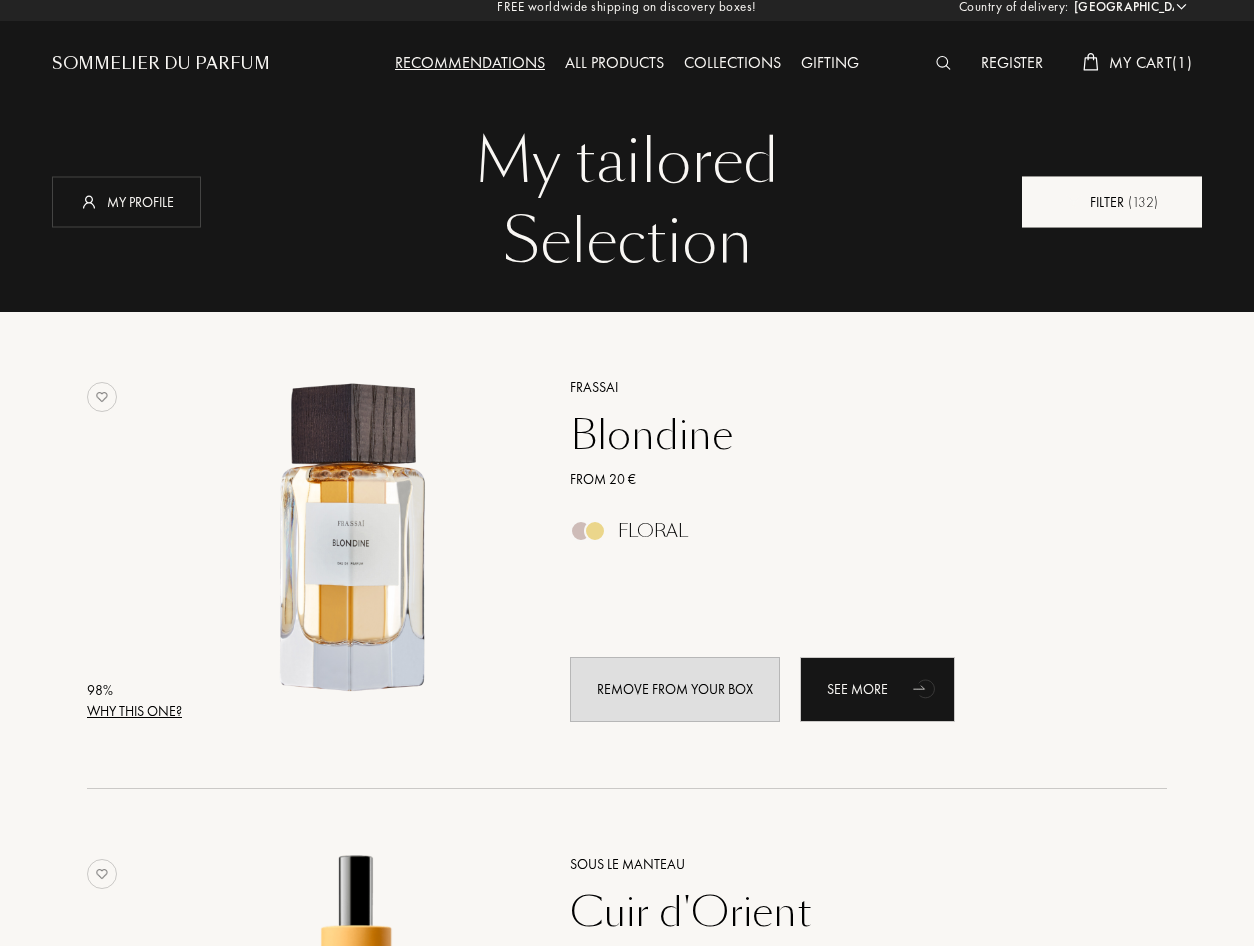 scroll, scrollTop: 0, scrollLeft: 0, axis: both 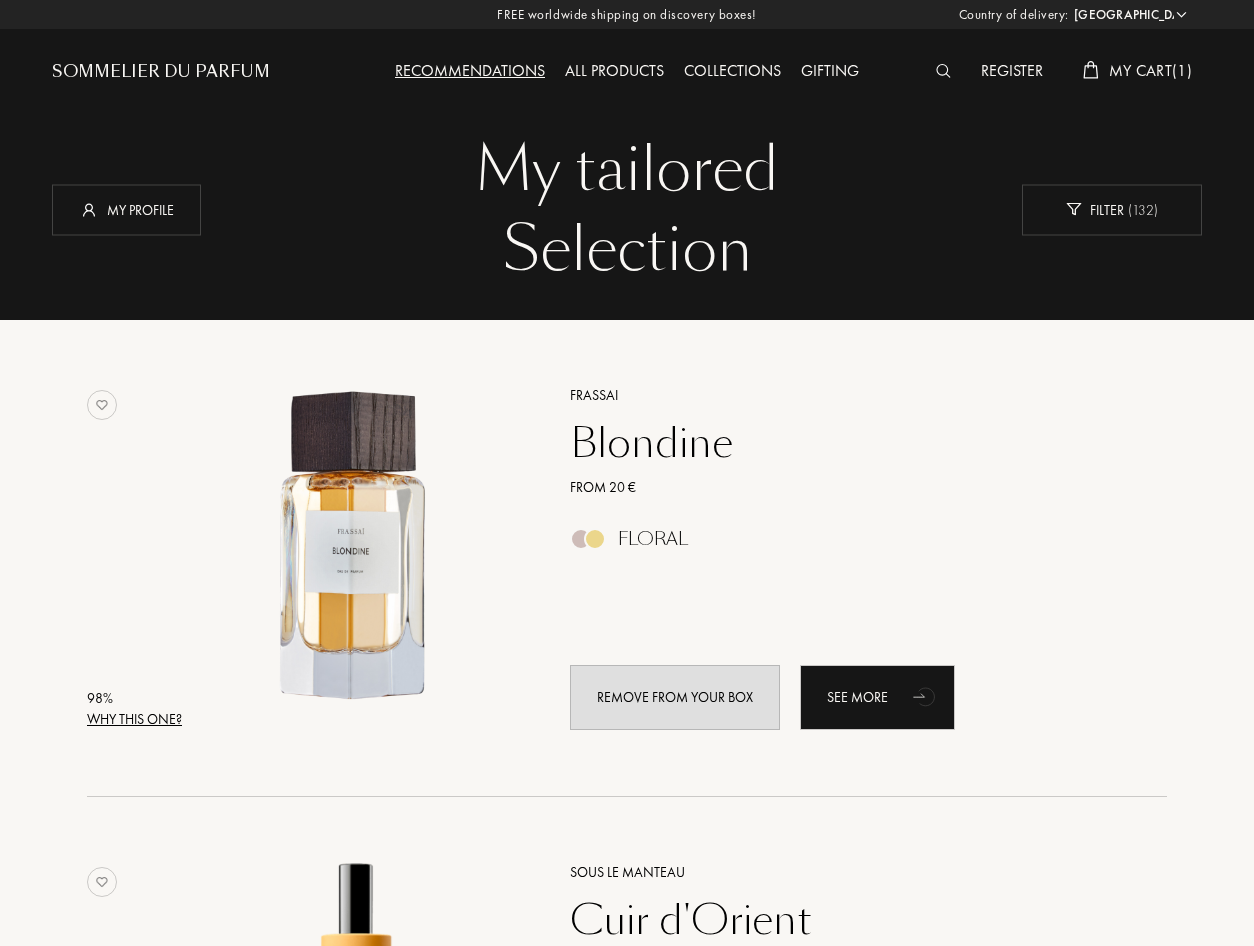 click on "Sommelier du Parfum" at bounding box center [161, 72] 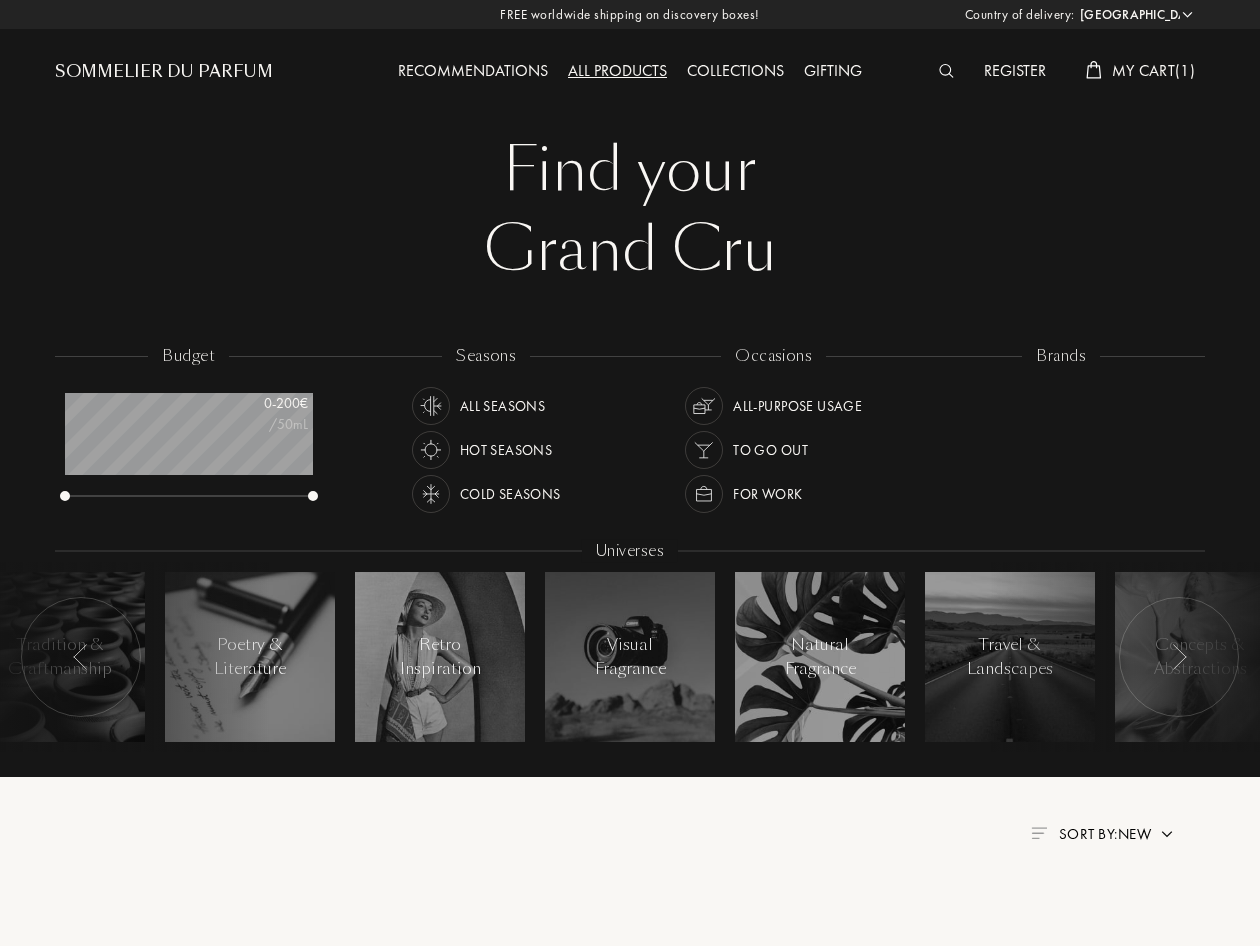 select on "NL" 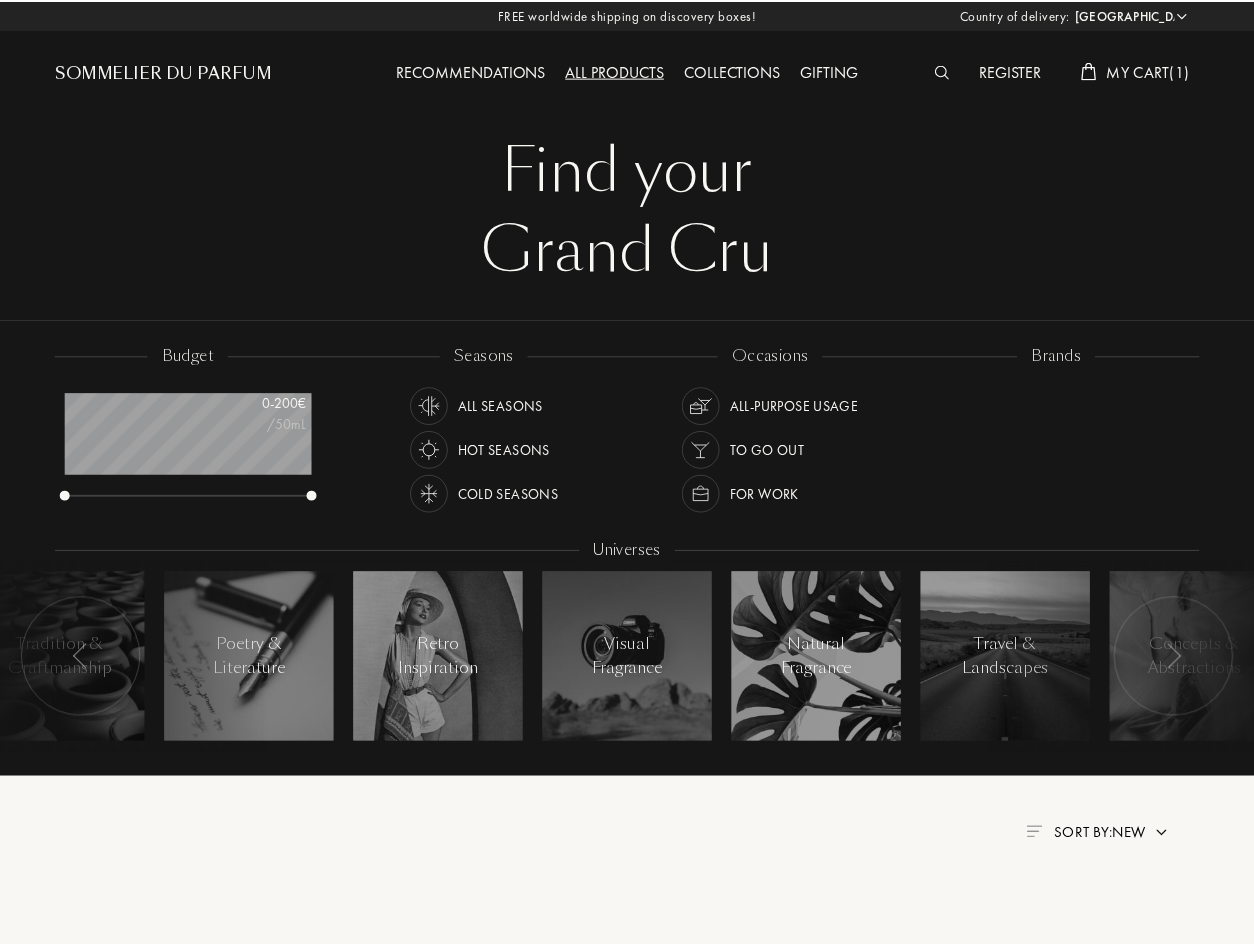 scroll, scrollTop: 0, scrollLeft: 0, axis: both 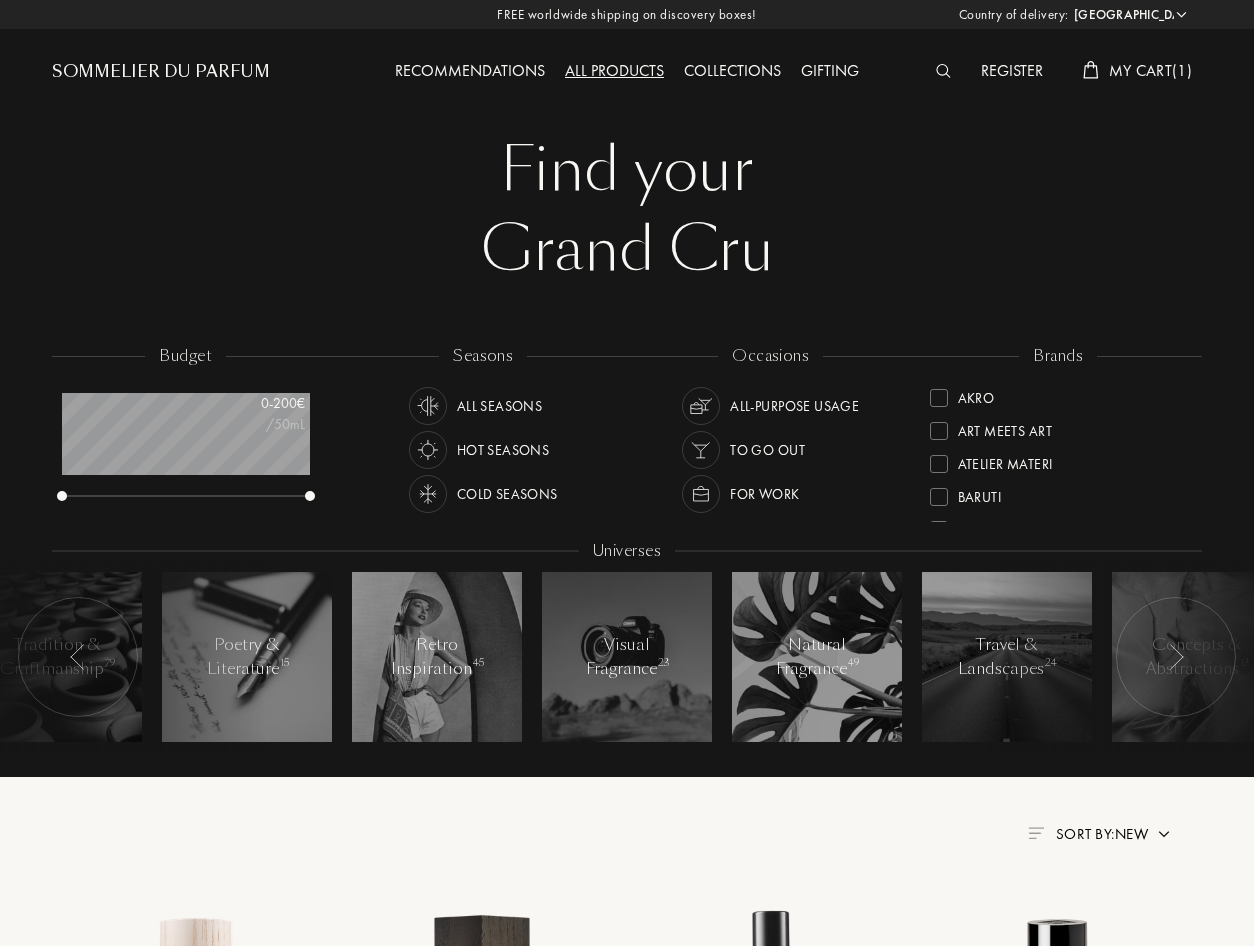 click on "Hot Seasons" at bounding box center [503, 450] 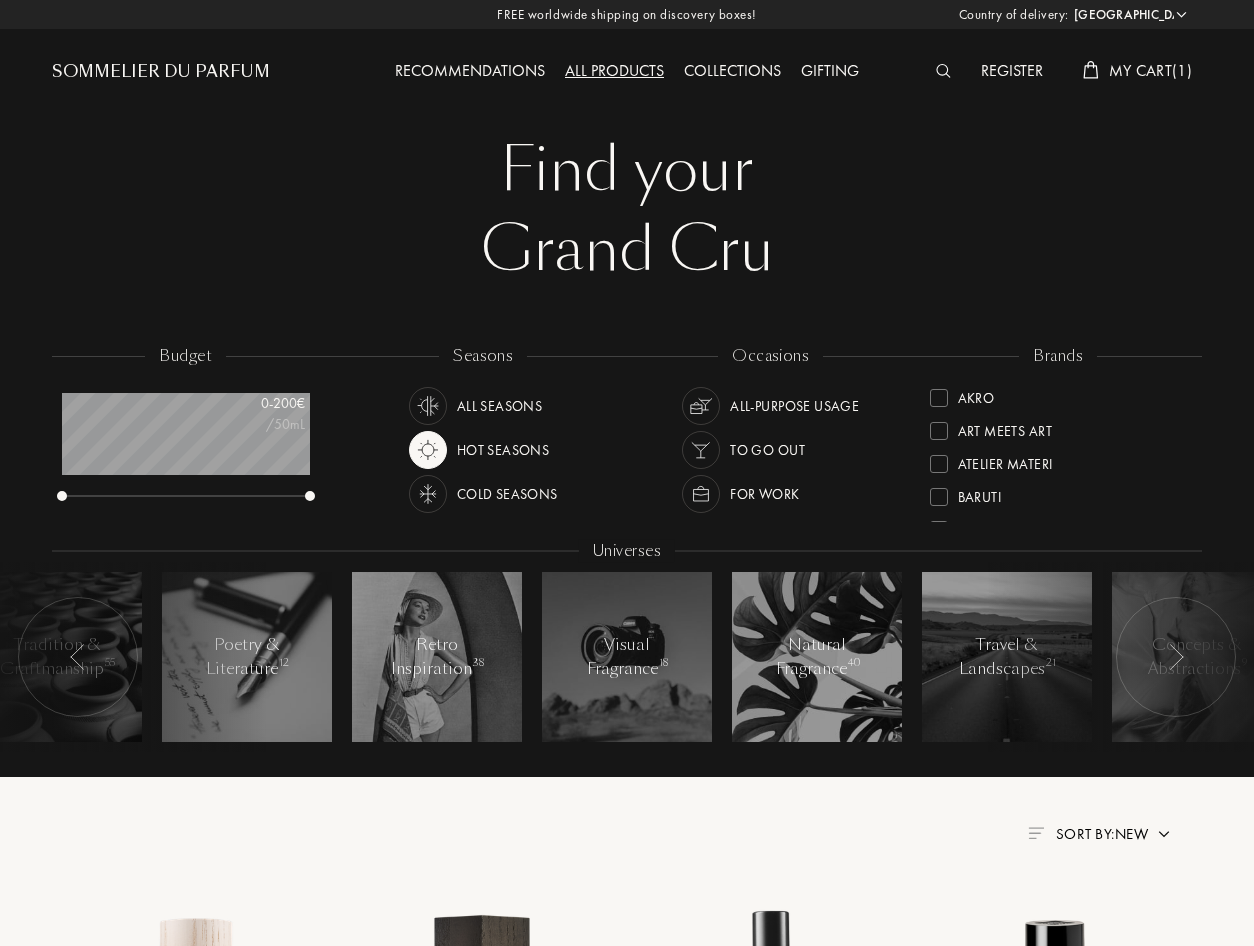 click on "Hot Seasons" at bounding box center (503, 450) 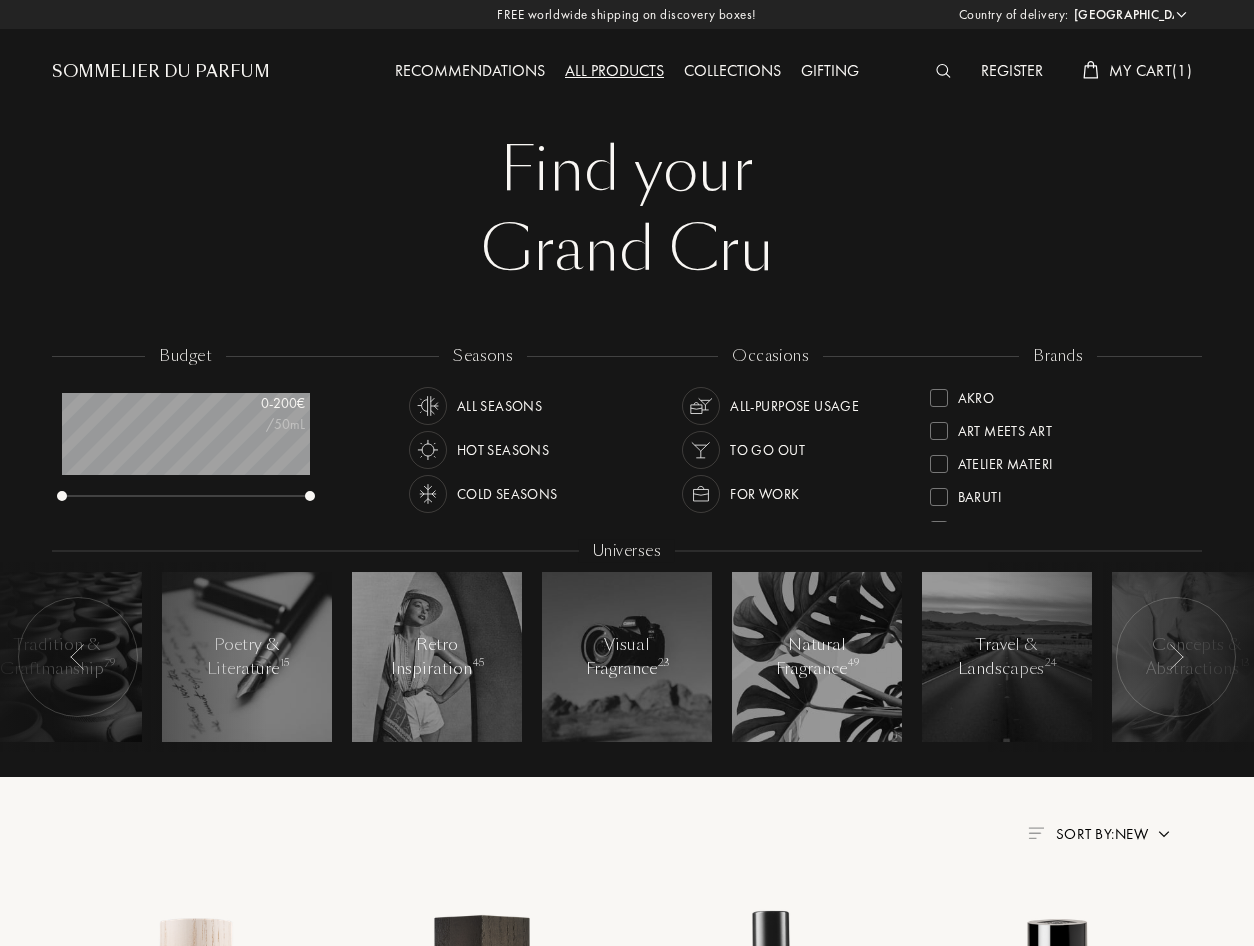 click on "Hot Seasons" at bounding box center [503, 450] 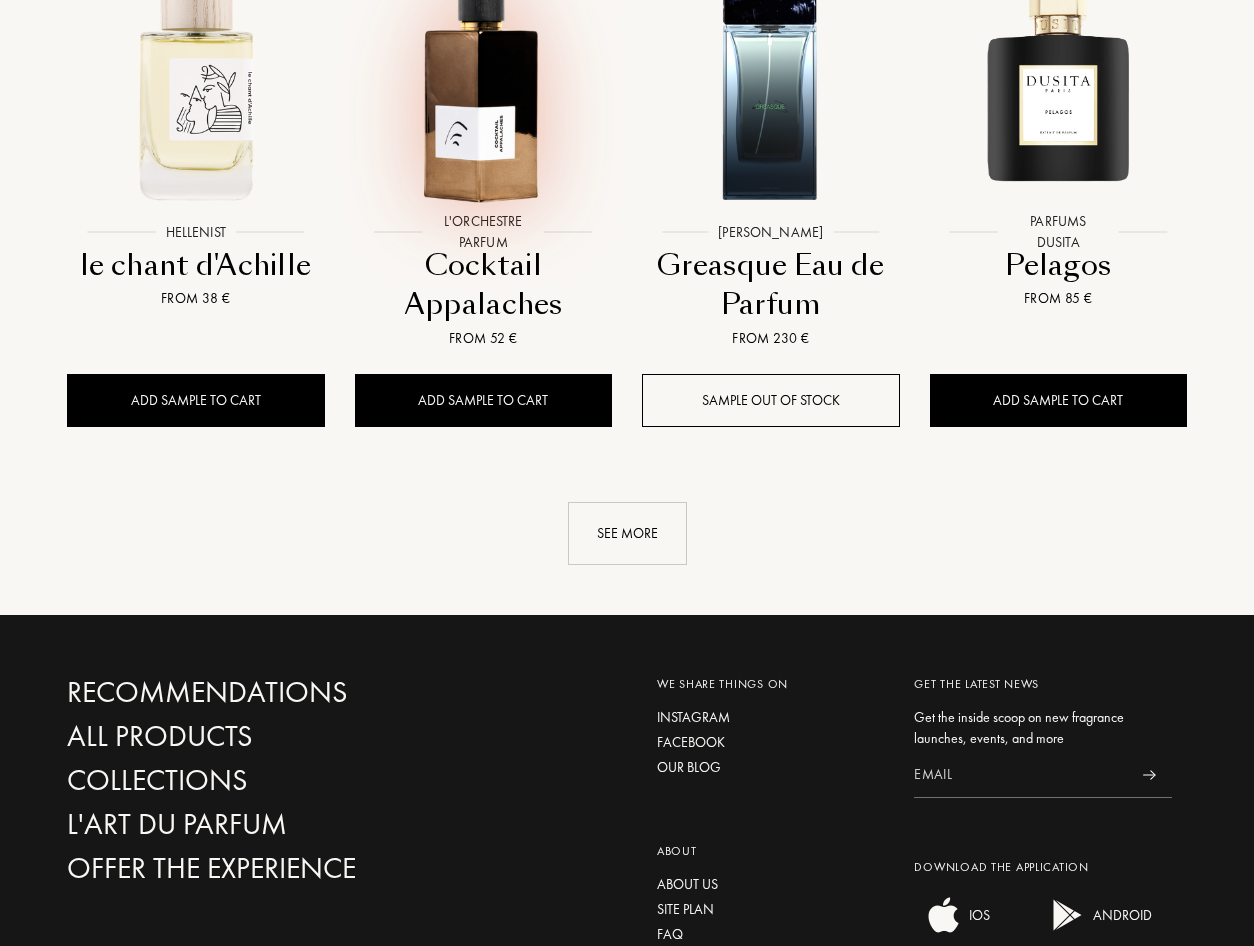 scroll, scrollTop: 2100, scrollLeft: 0, axis: vertical 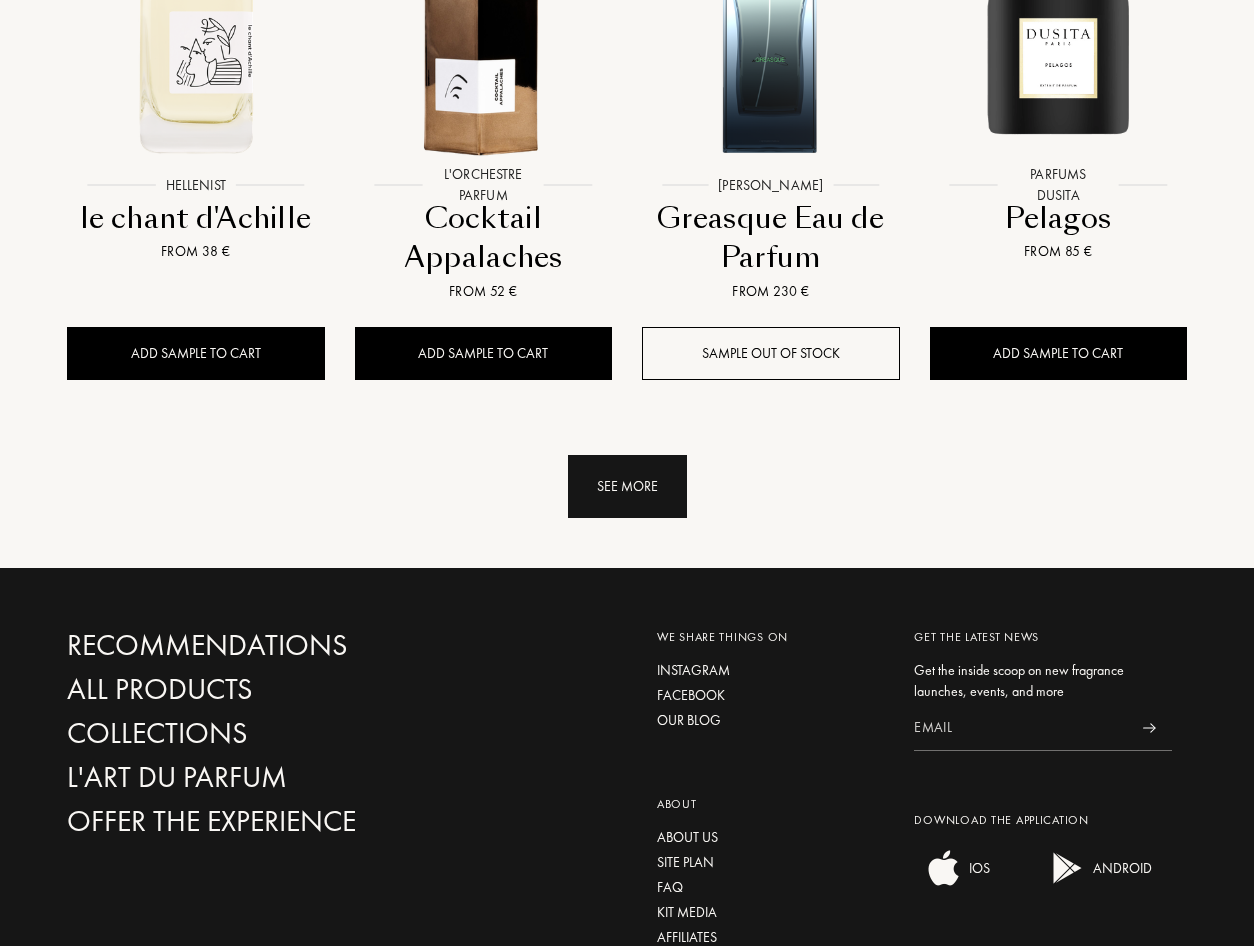 click on "See more" at bounding box center (627, 486) 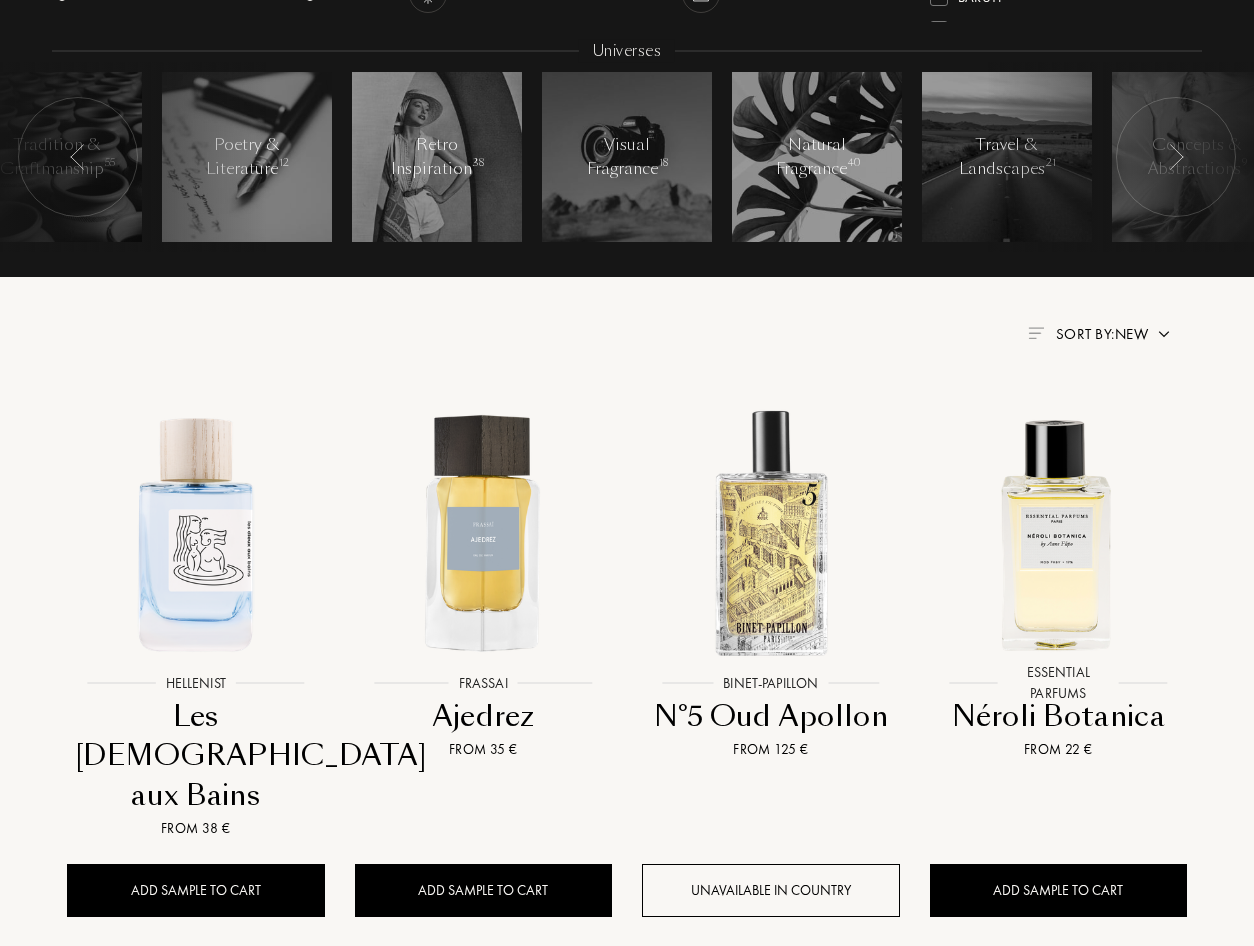 scroll, scrollTop: 0, scrollLeft: 0, axis: both 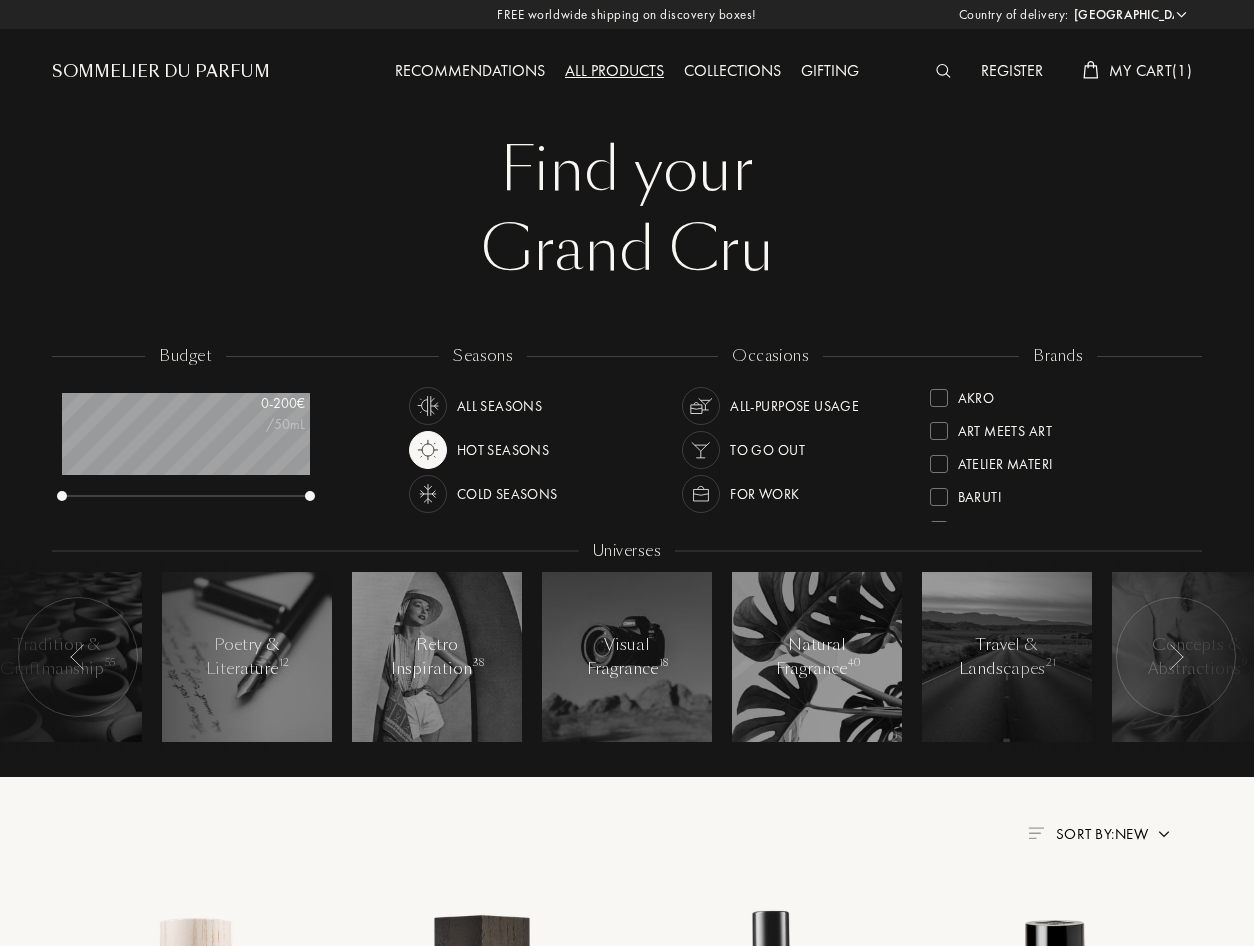 click at bounding box center (948, 72) 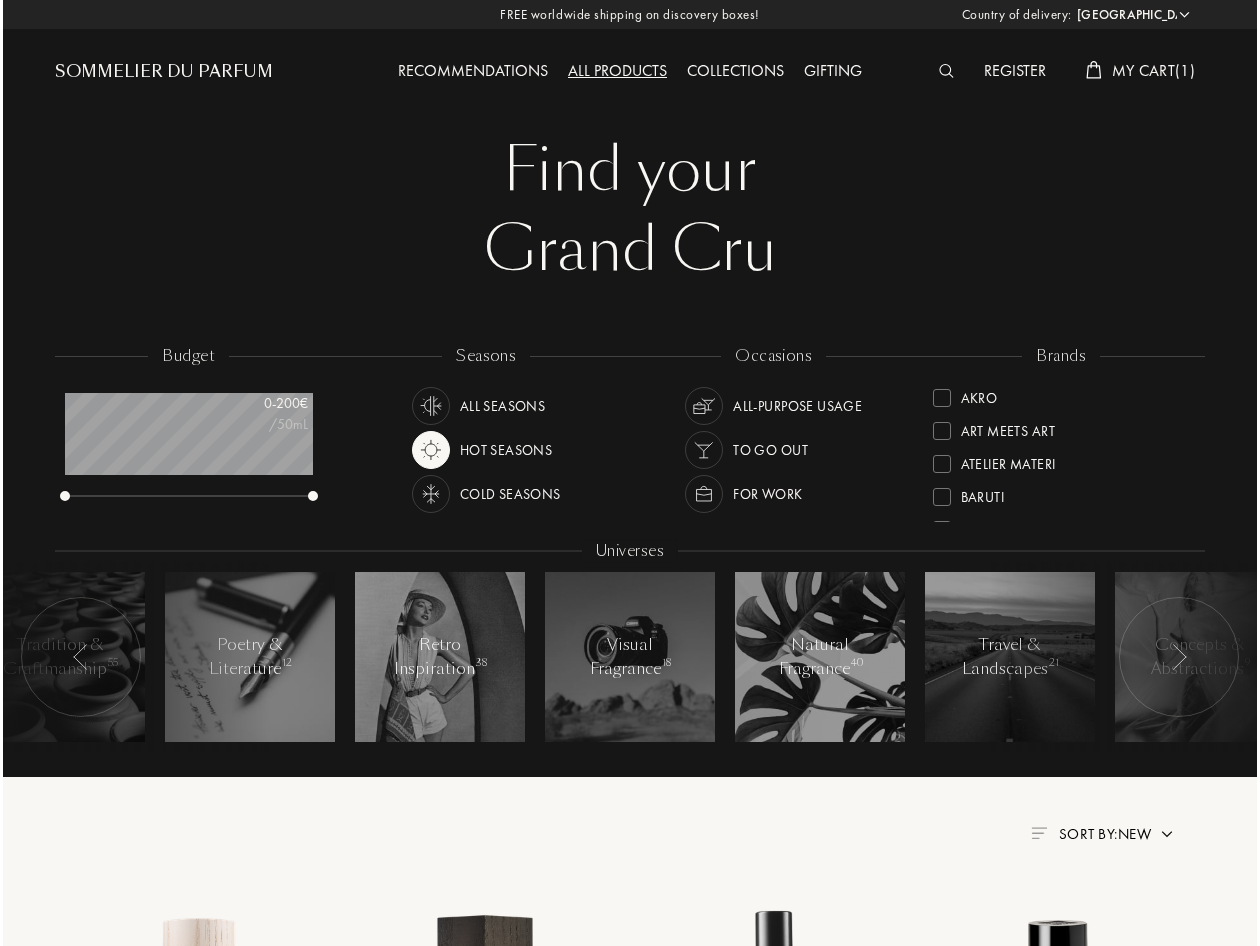 scroll, scrollTop: 1, scrollLeft: 0, axis: vertical 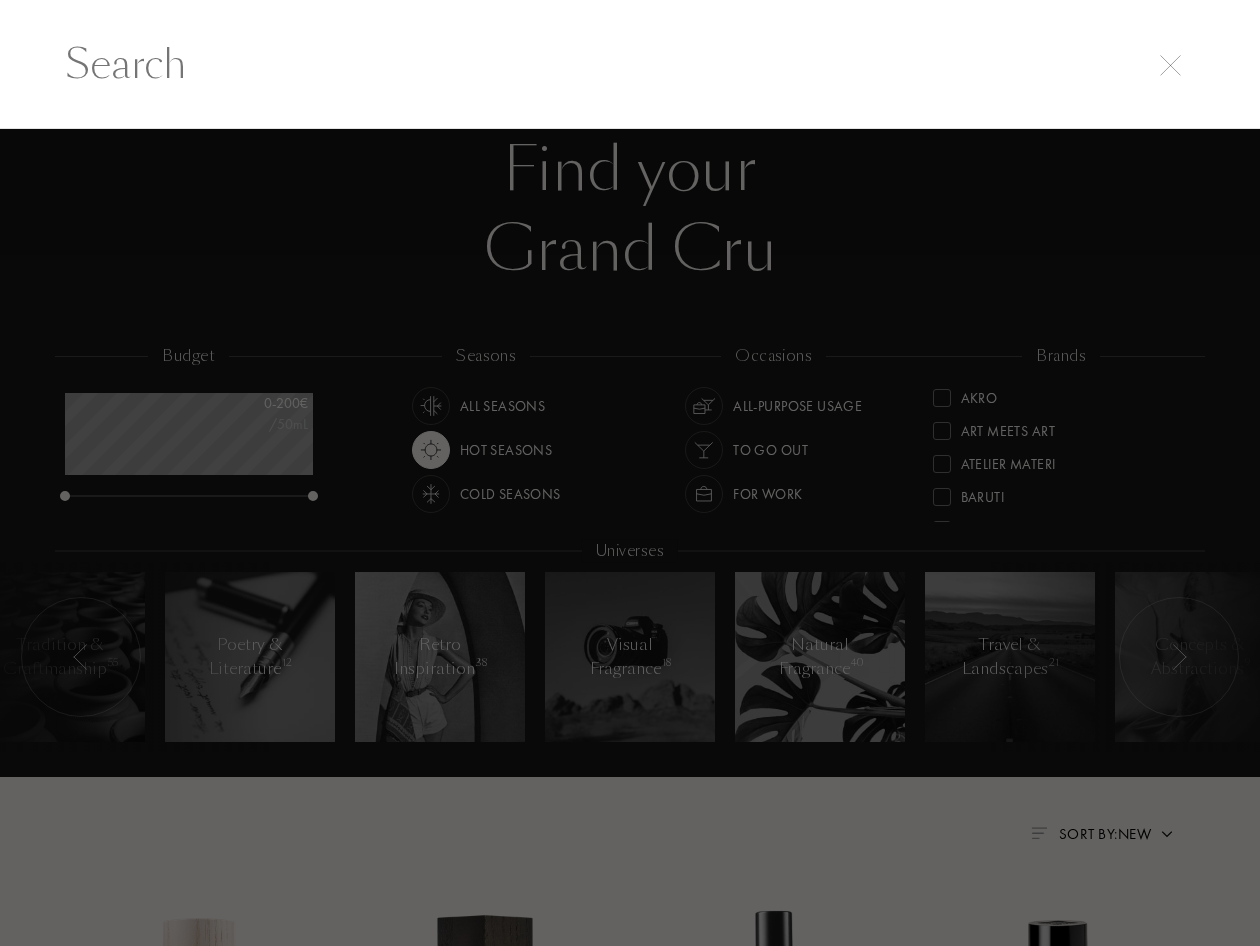 click at bounding box center [630, 64] 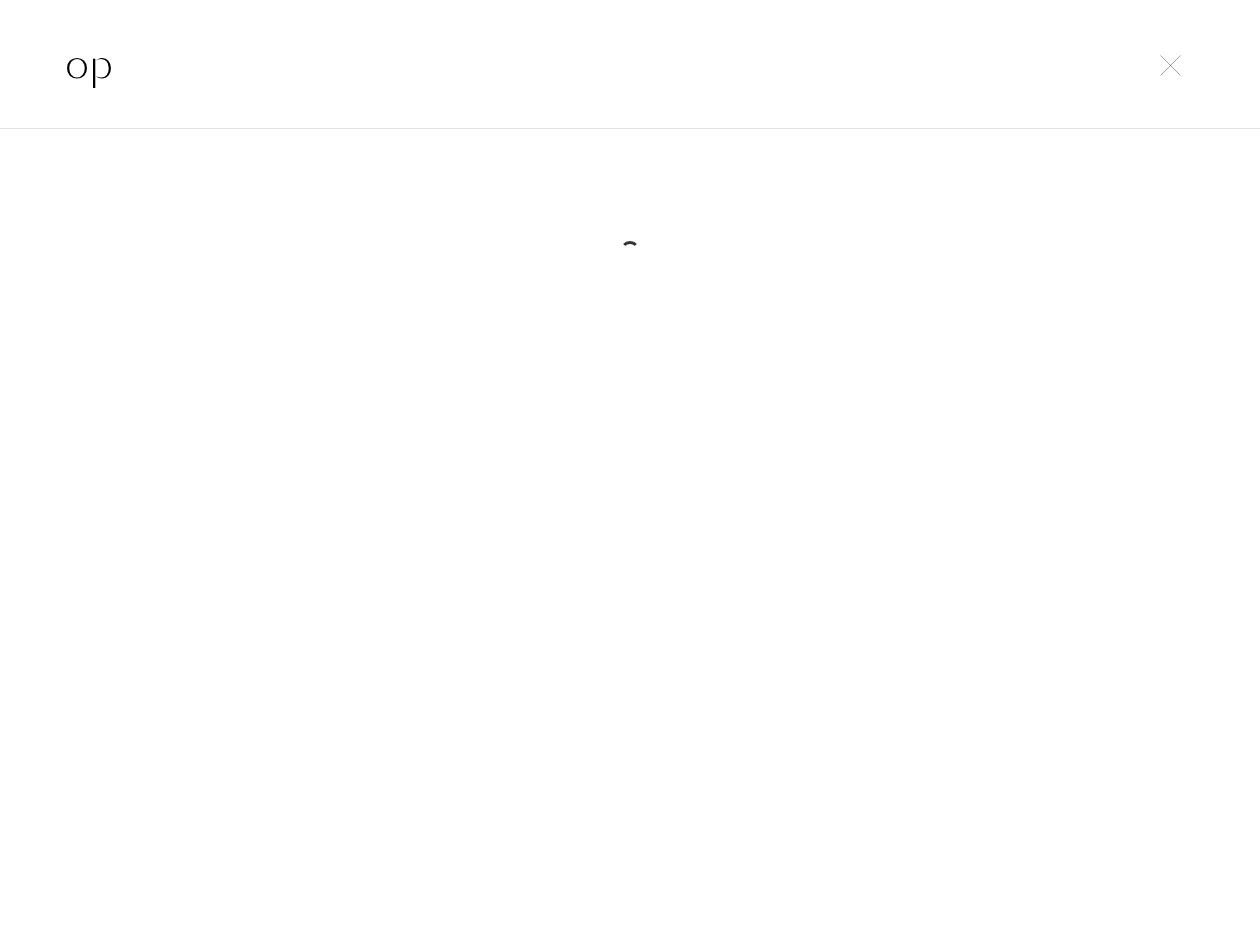 type on "o" 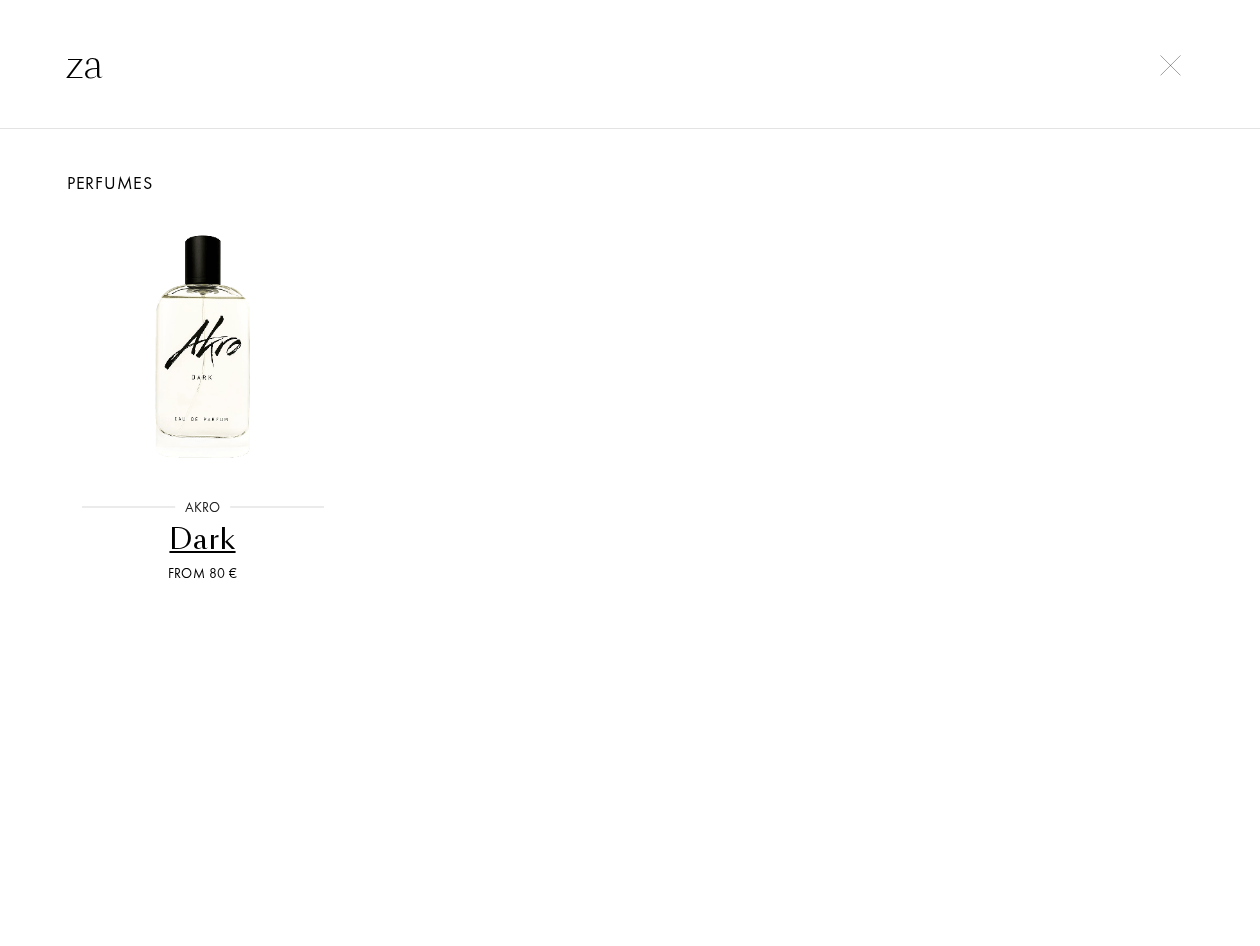 type on "z" 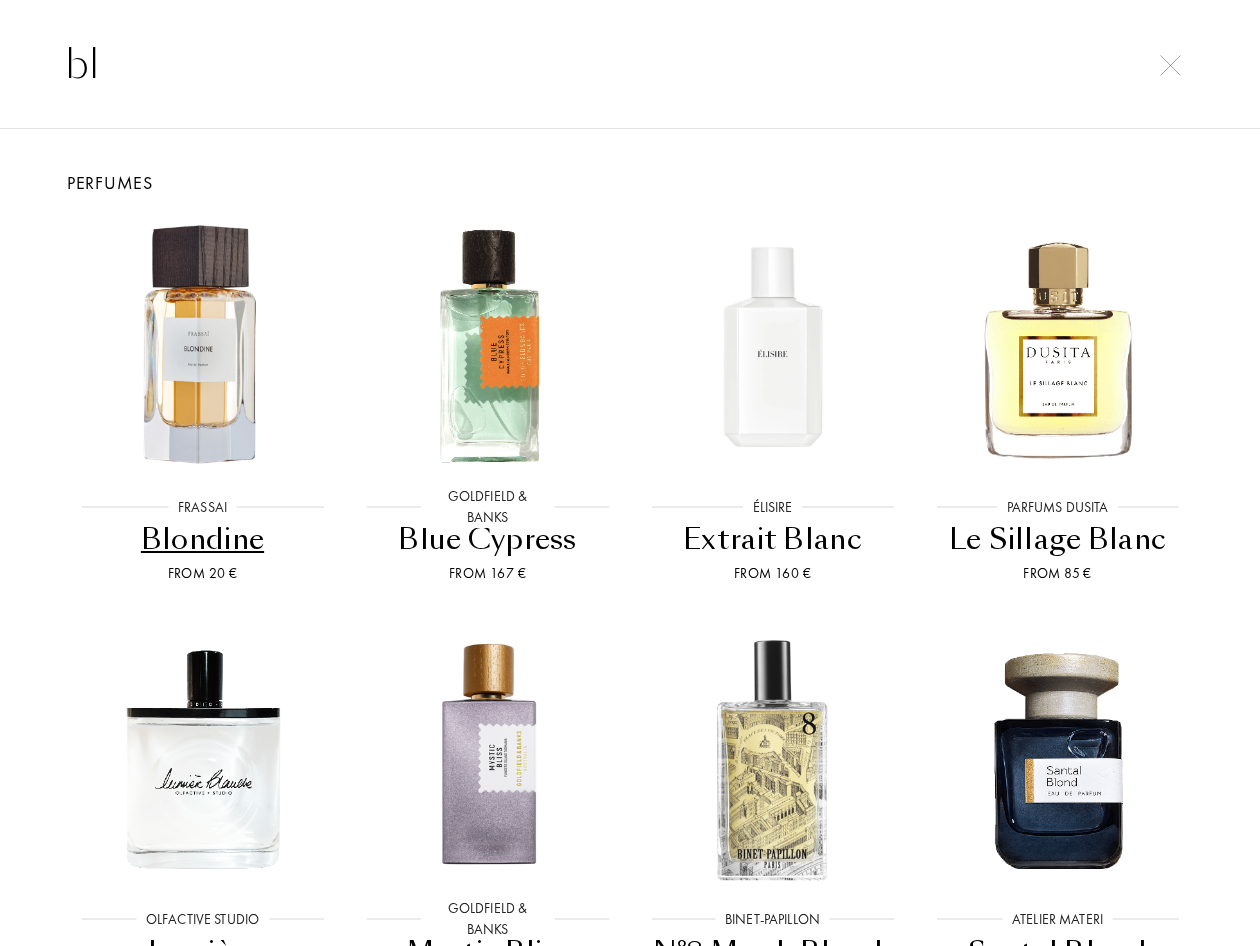 type on "b" 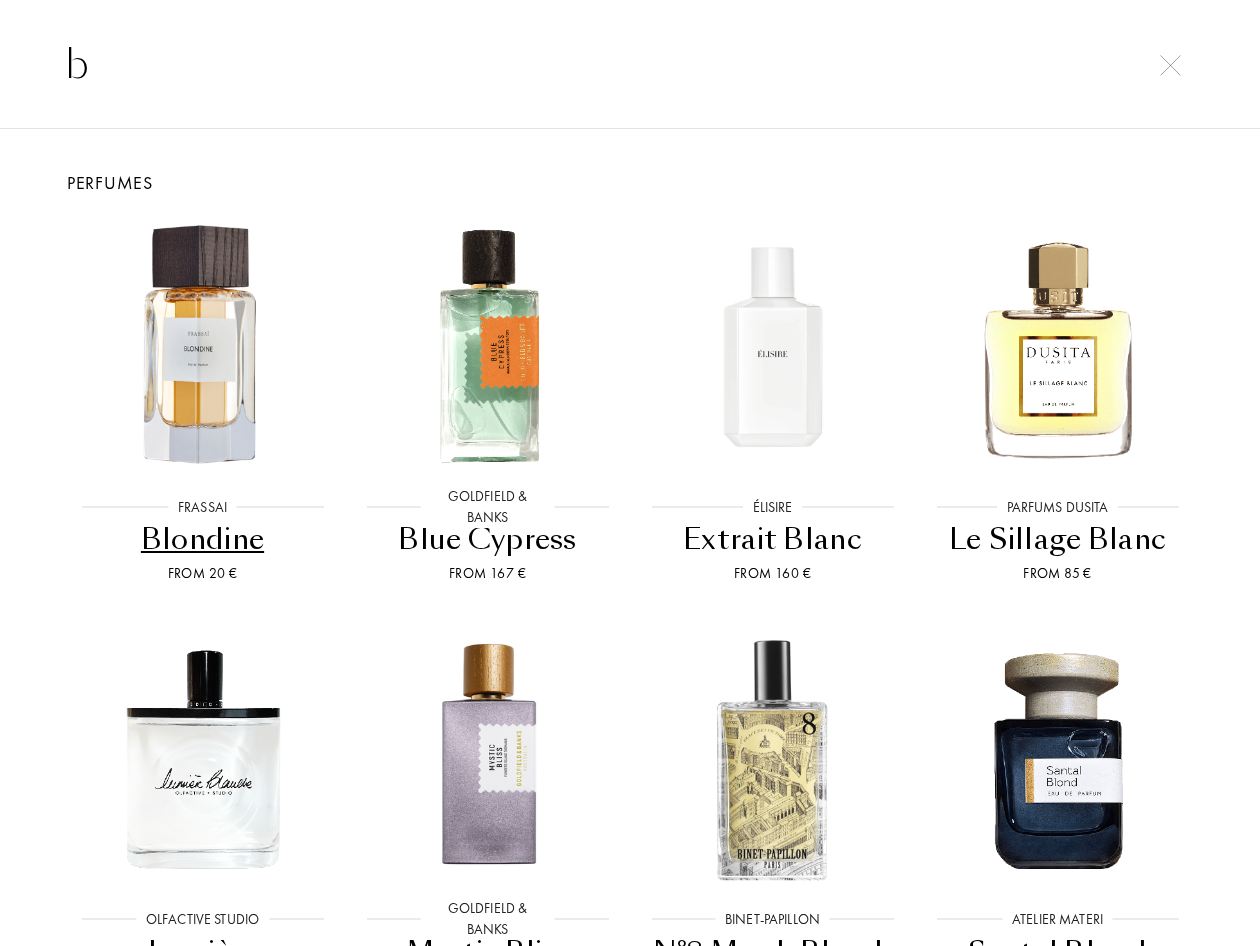 type 